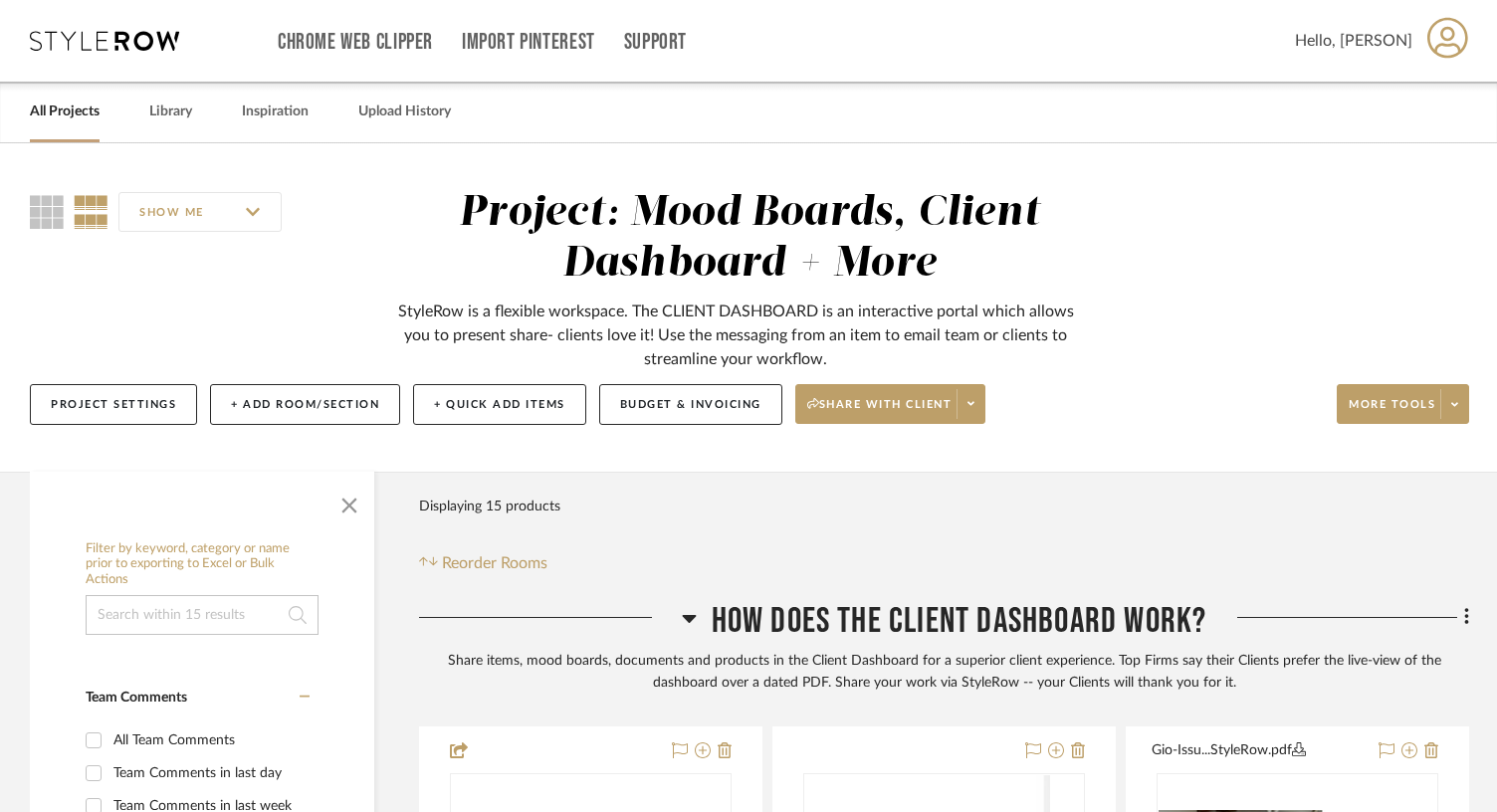 scroll, scrollTop: 0, scrollLeft: 0, axis: both 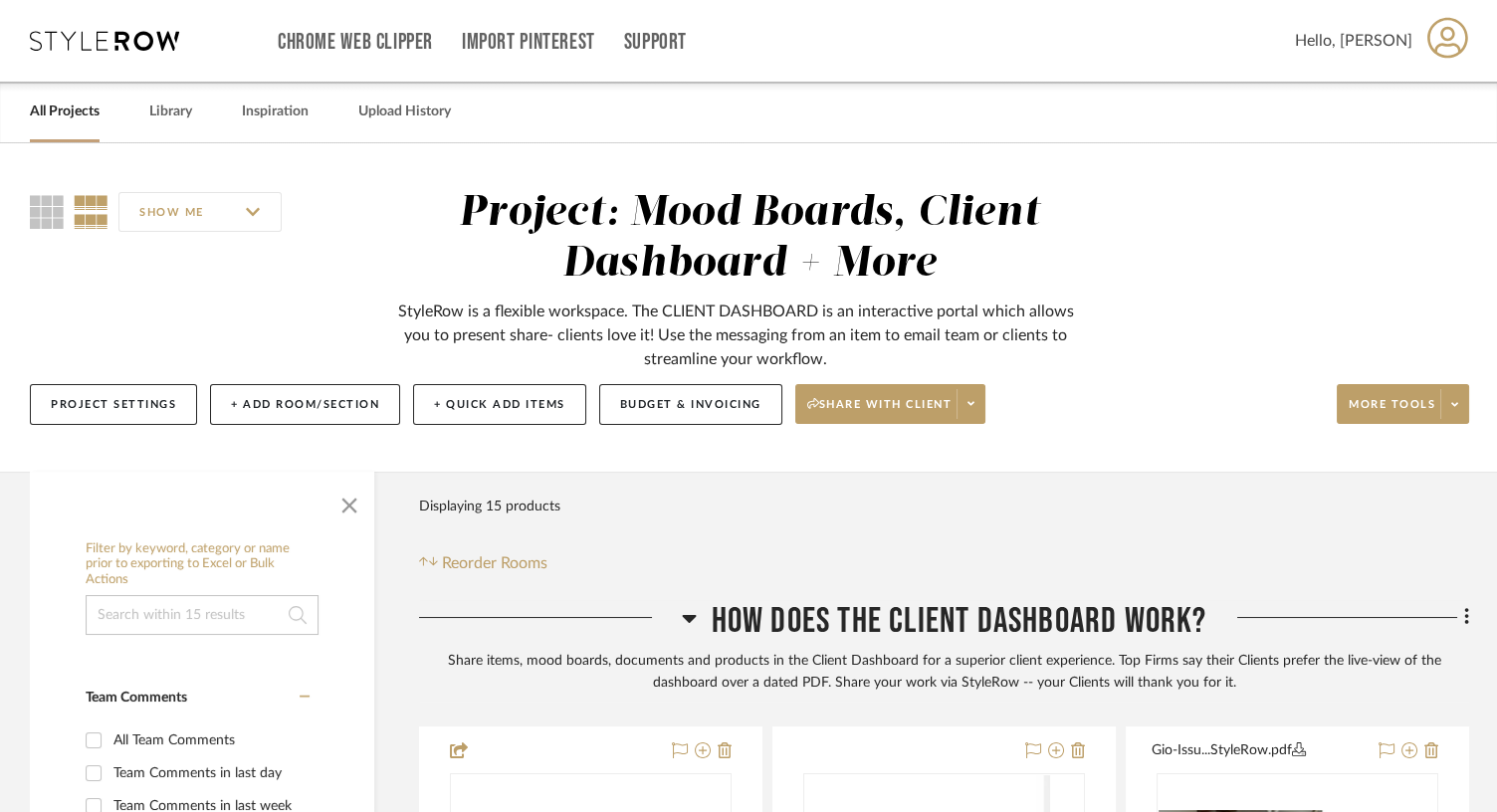 click on "All Projects" at bounding box center [65, 111] 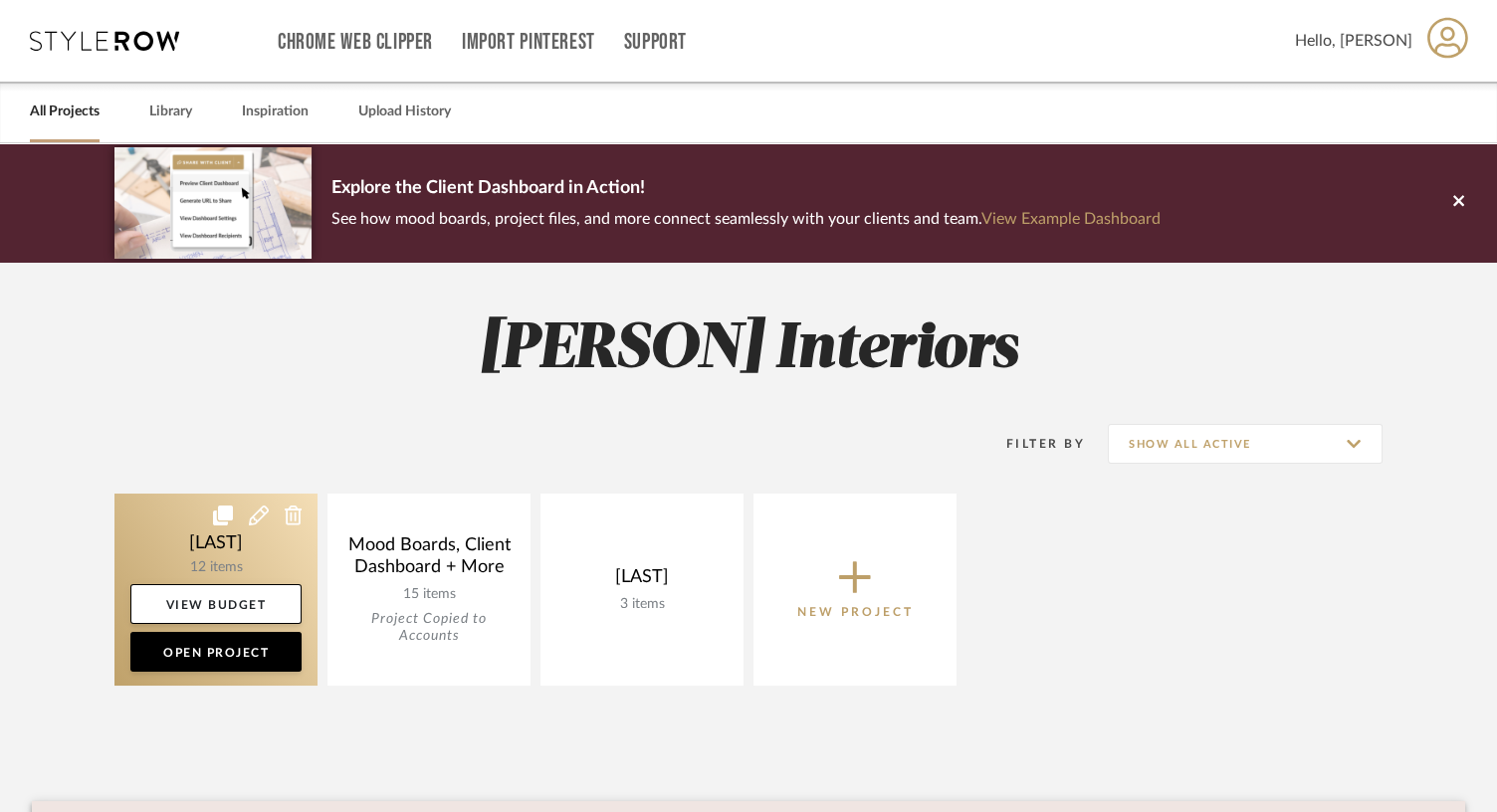 click 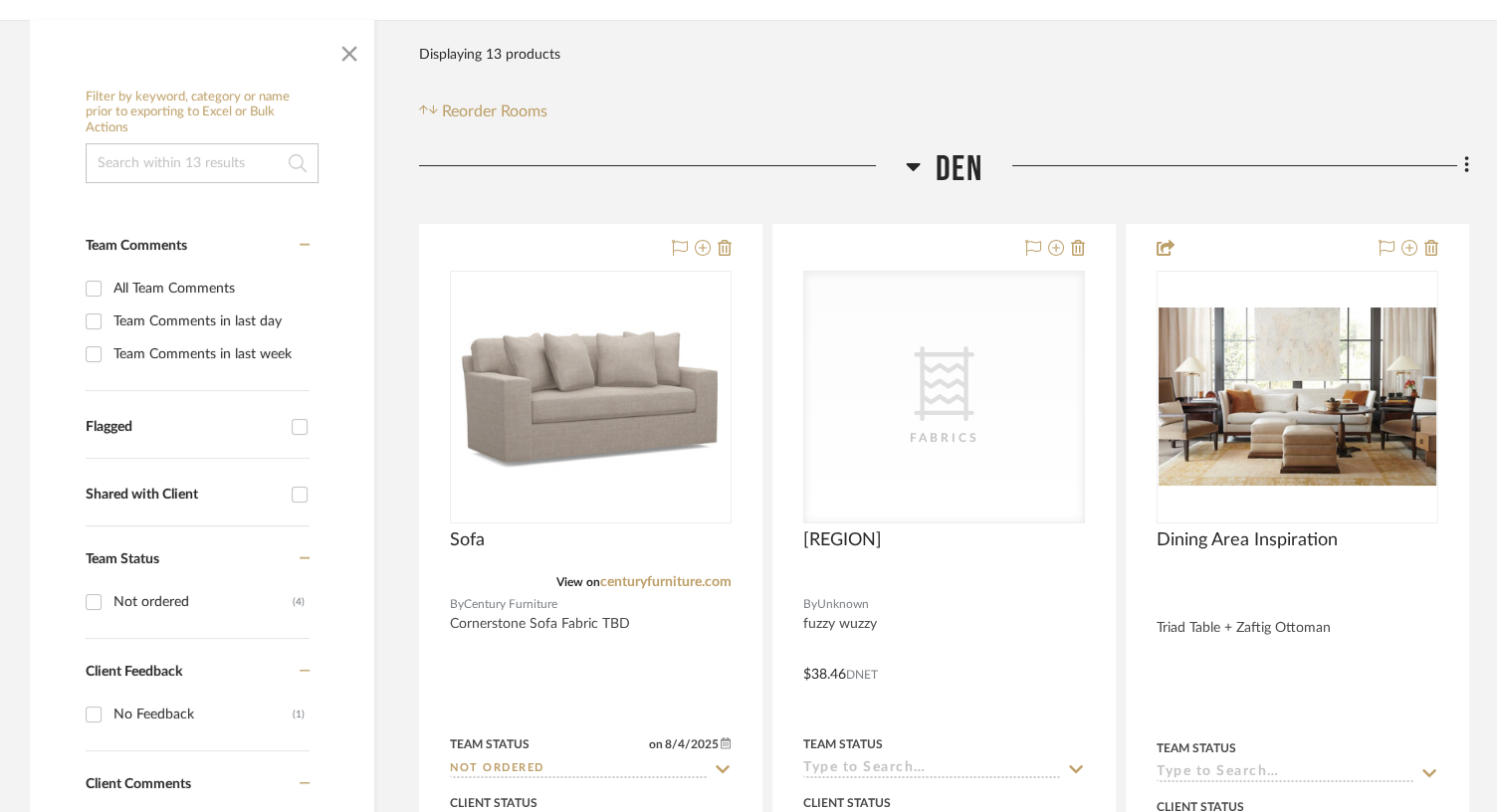 scroll, scrollTop: 331, scrollLeft: 0, axis: vertical 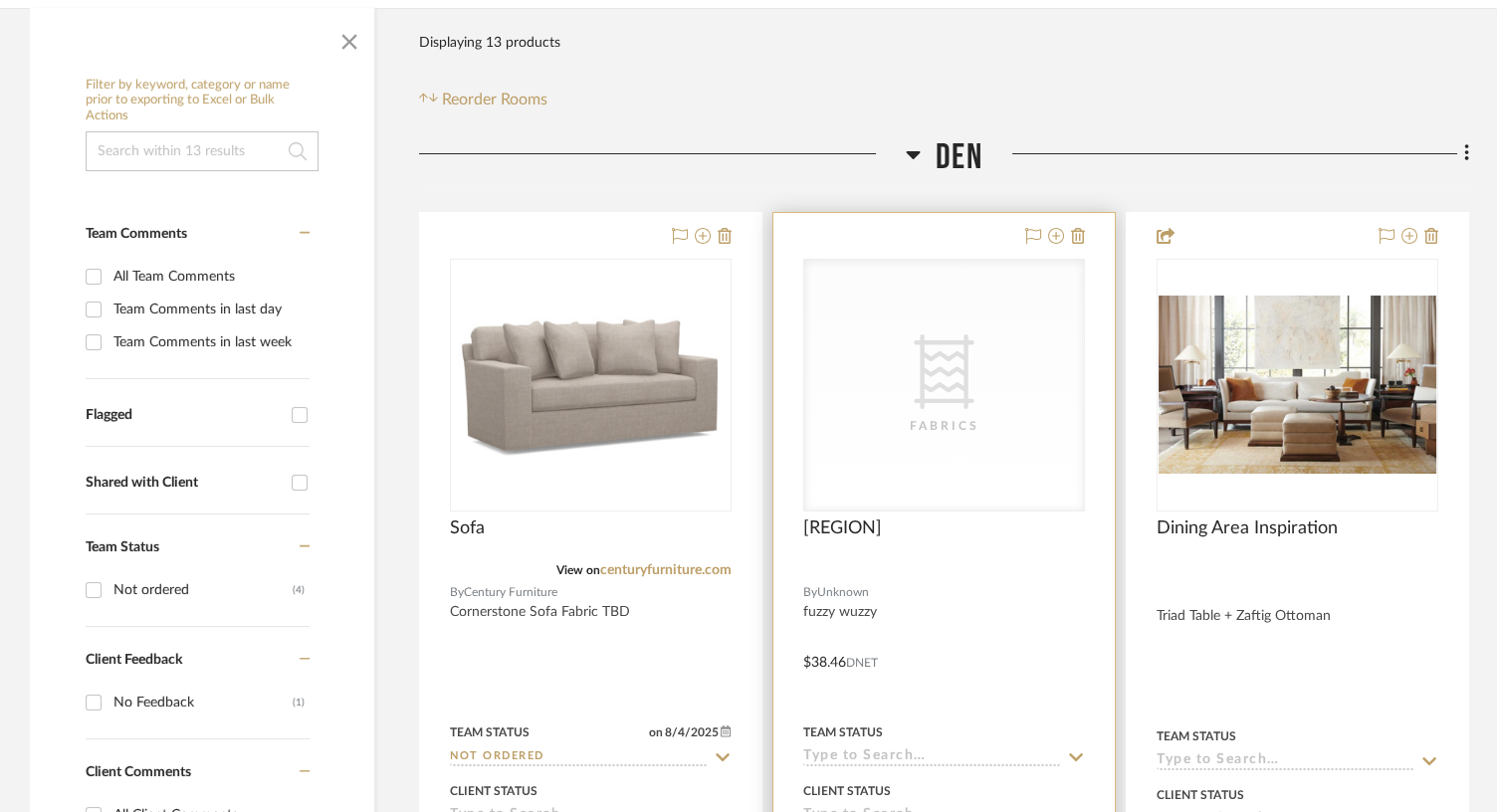 click on "CategoryIconFabric
Created with Sketch.
Fabrics" at bounding box center (944, 385) 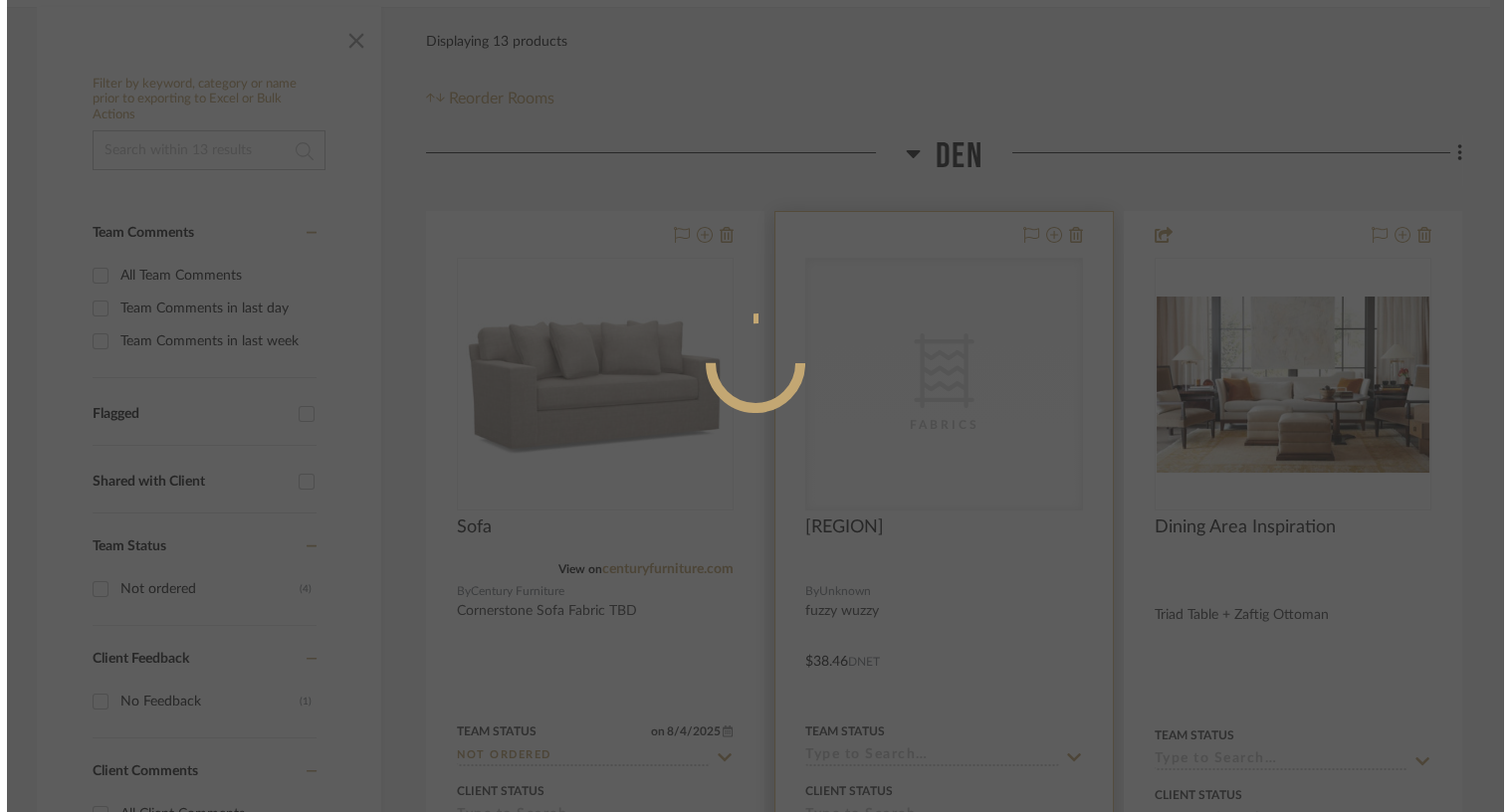 scroll, scrollTop: 0, scrollLeft: 0, axis: both 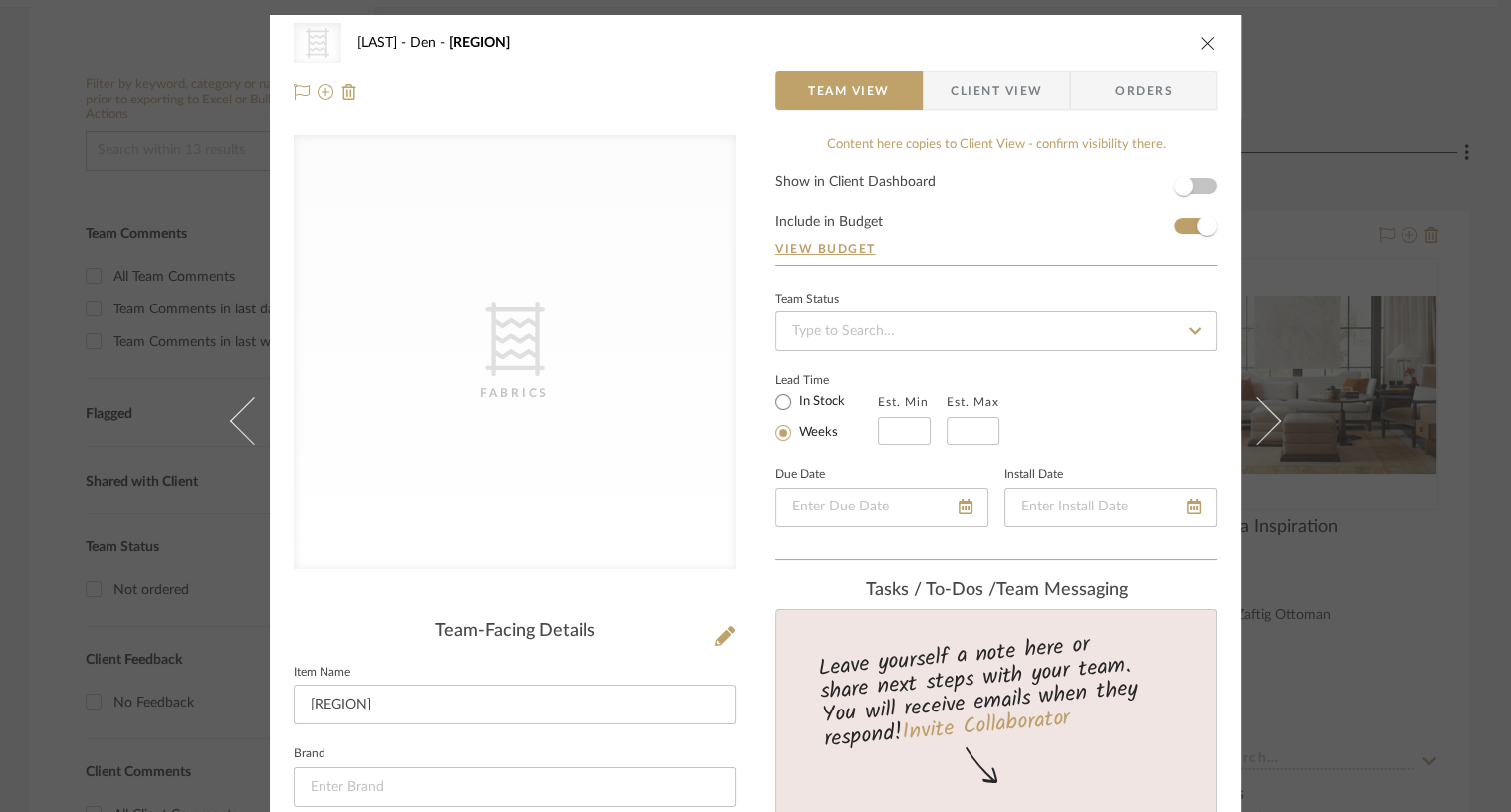 click at bounding box center (1208, 43) 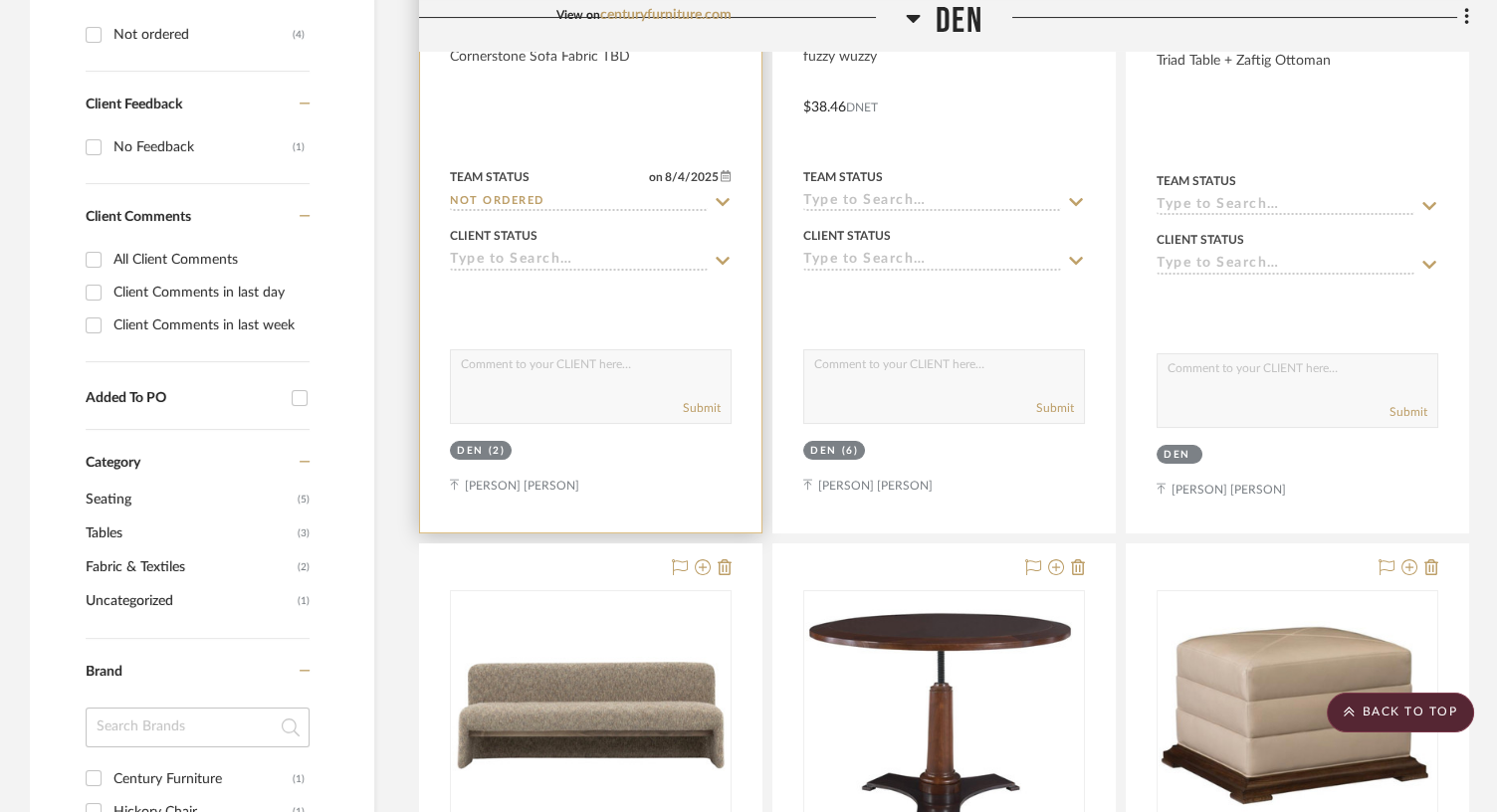 scroll, scrollTop: 888, scrollLeft: 0, axis: vertical 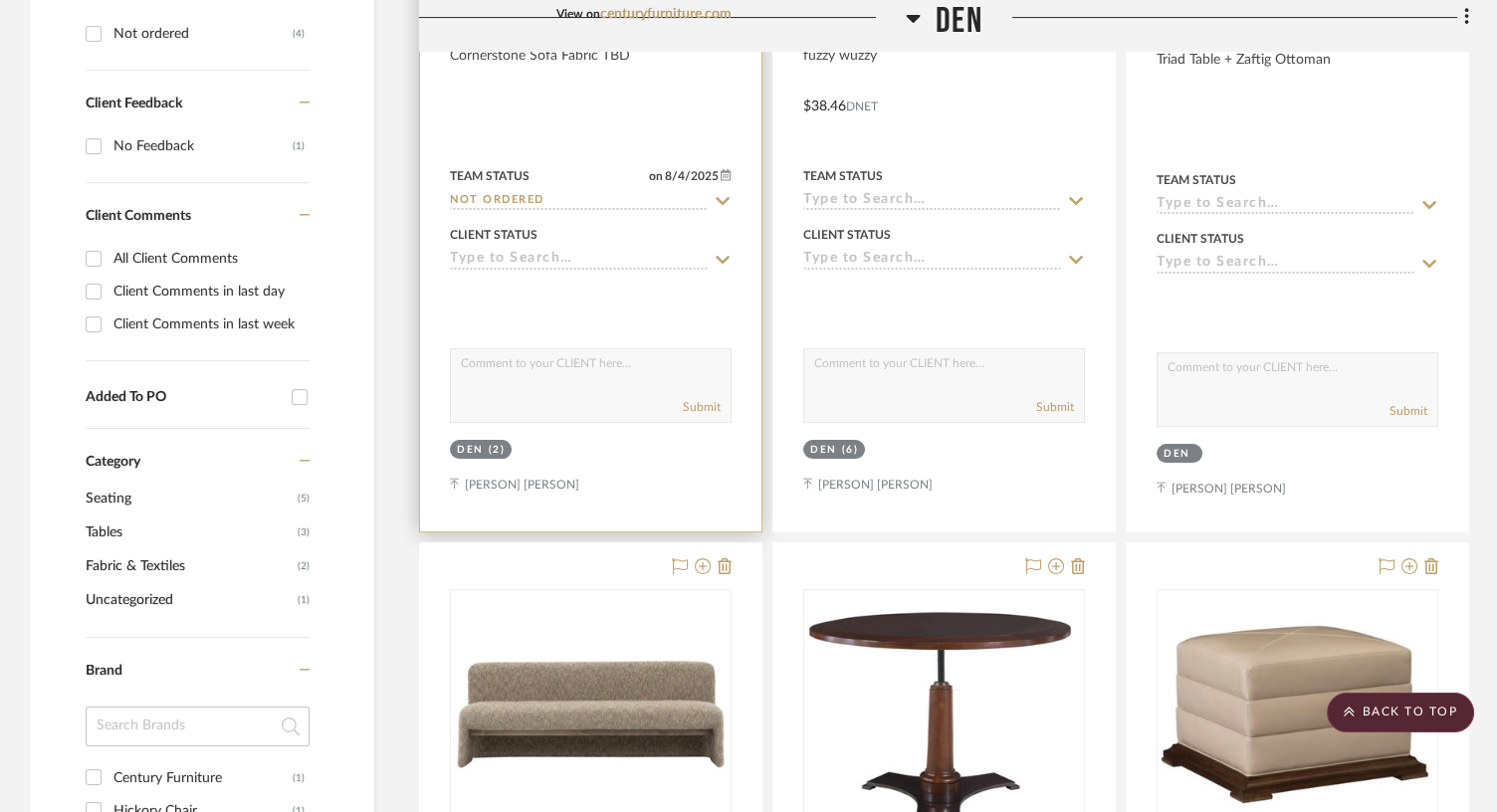 click at bounding box center (590, 94) 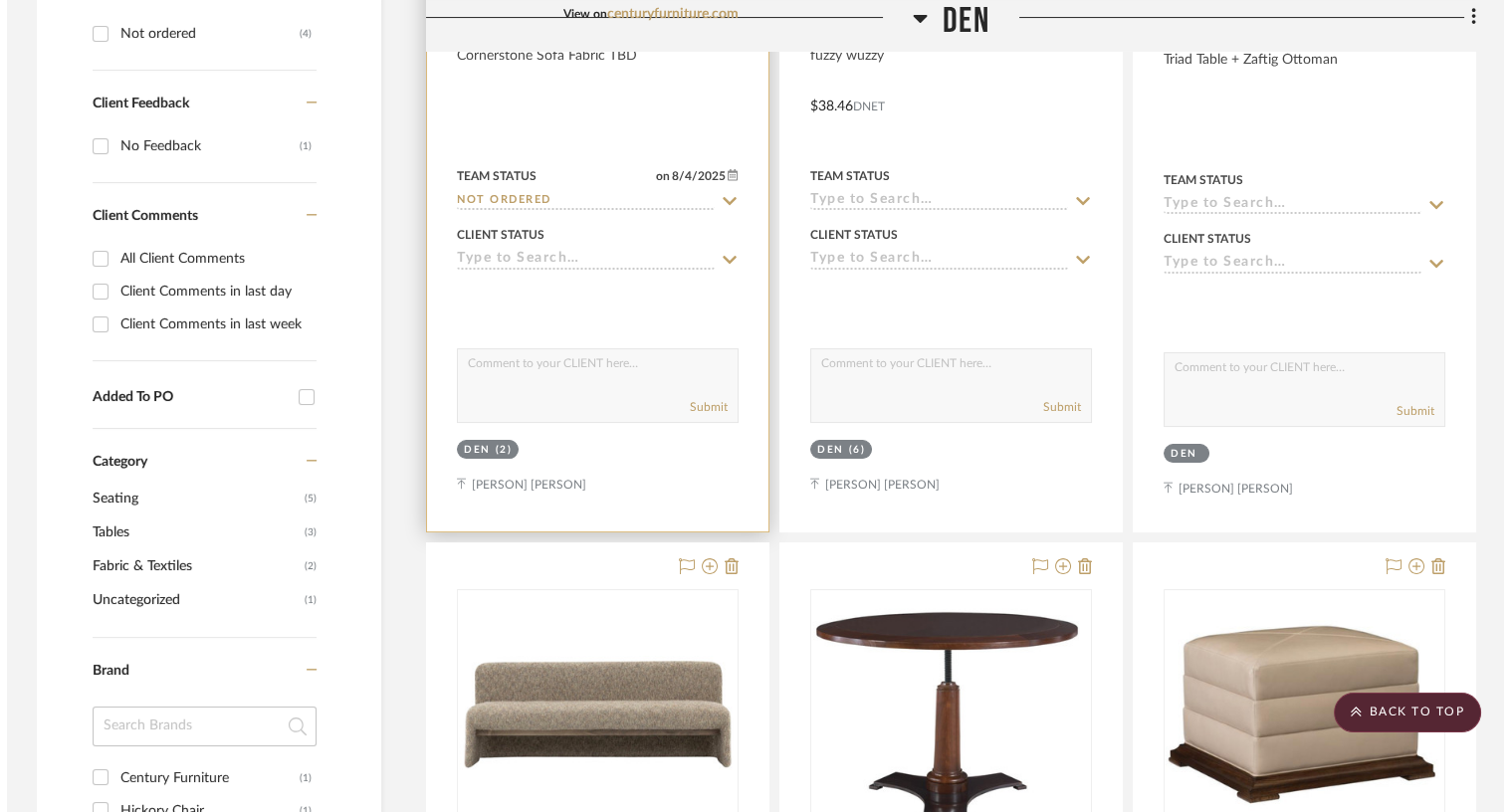 scroll, scrollTop: 0, scrollLeft: 0, axis: both 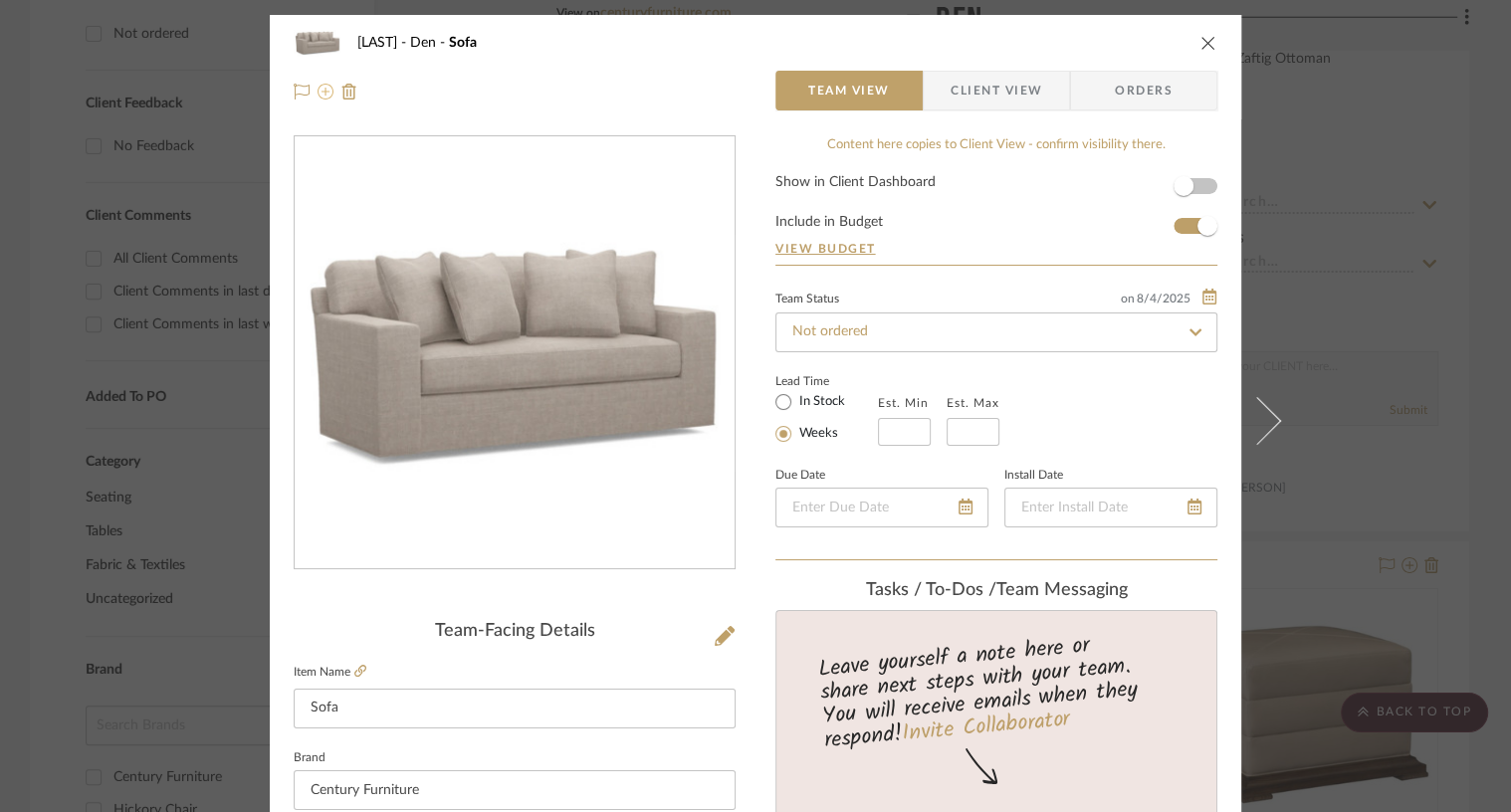 click 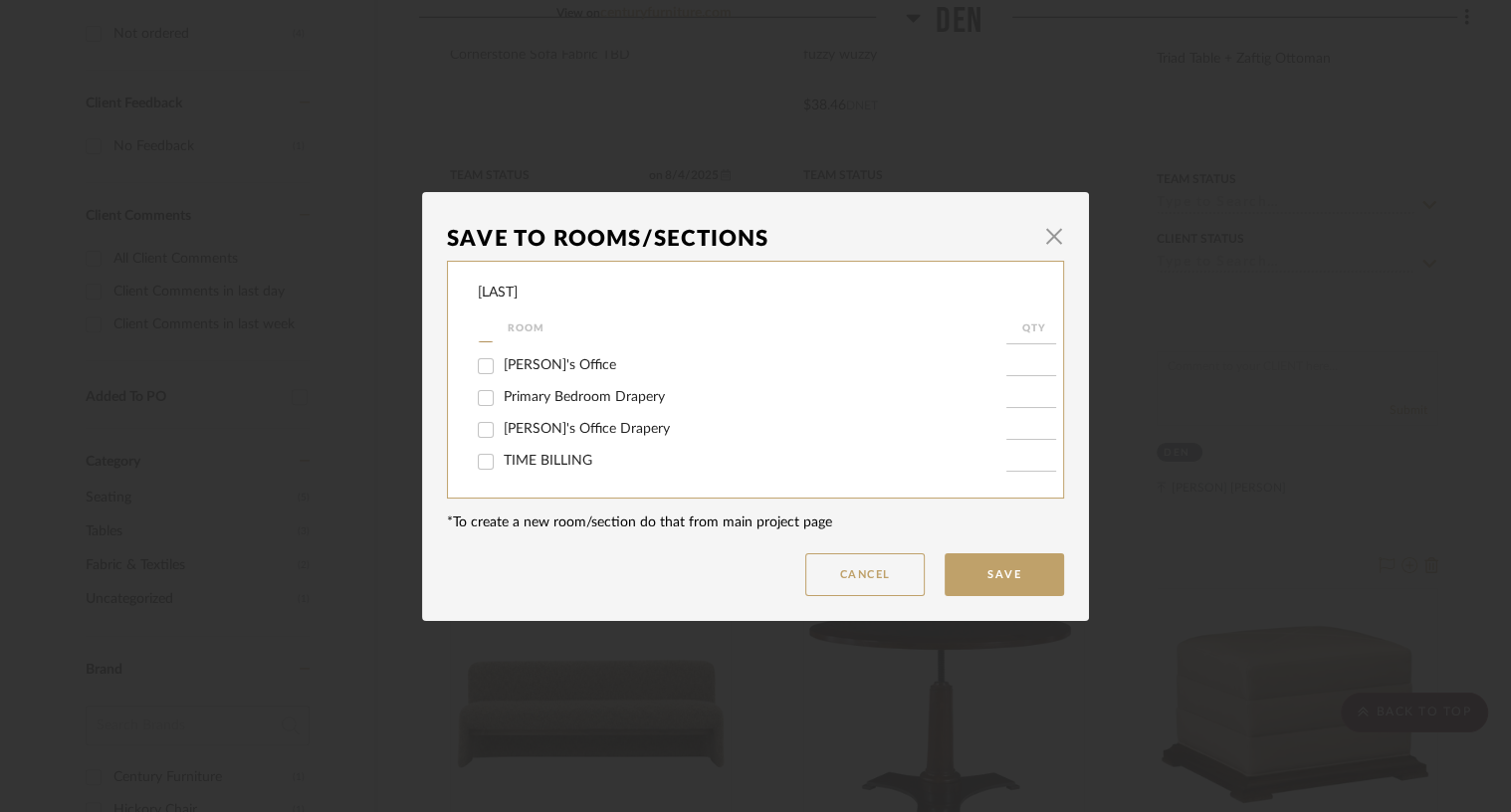scroll, scrollTop: 0, scrollLeft: 0, axis: both 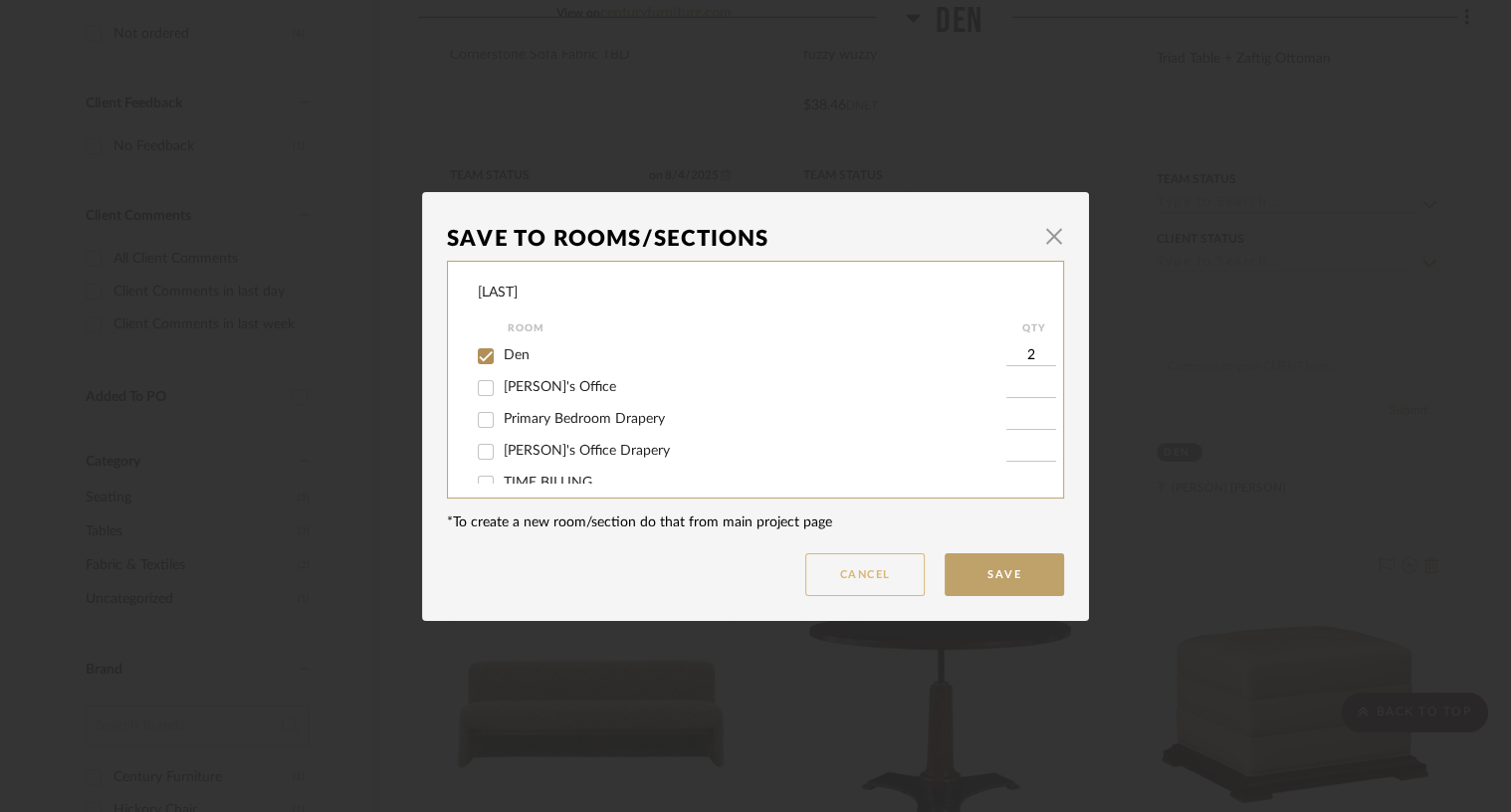click on "Cancel" at bounding box center (865, 574) 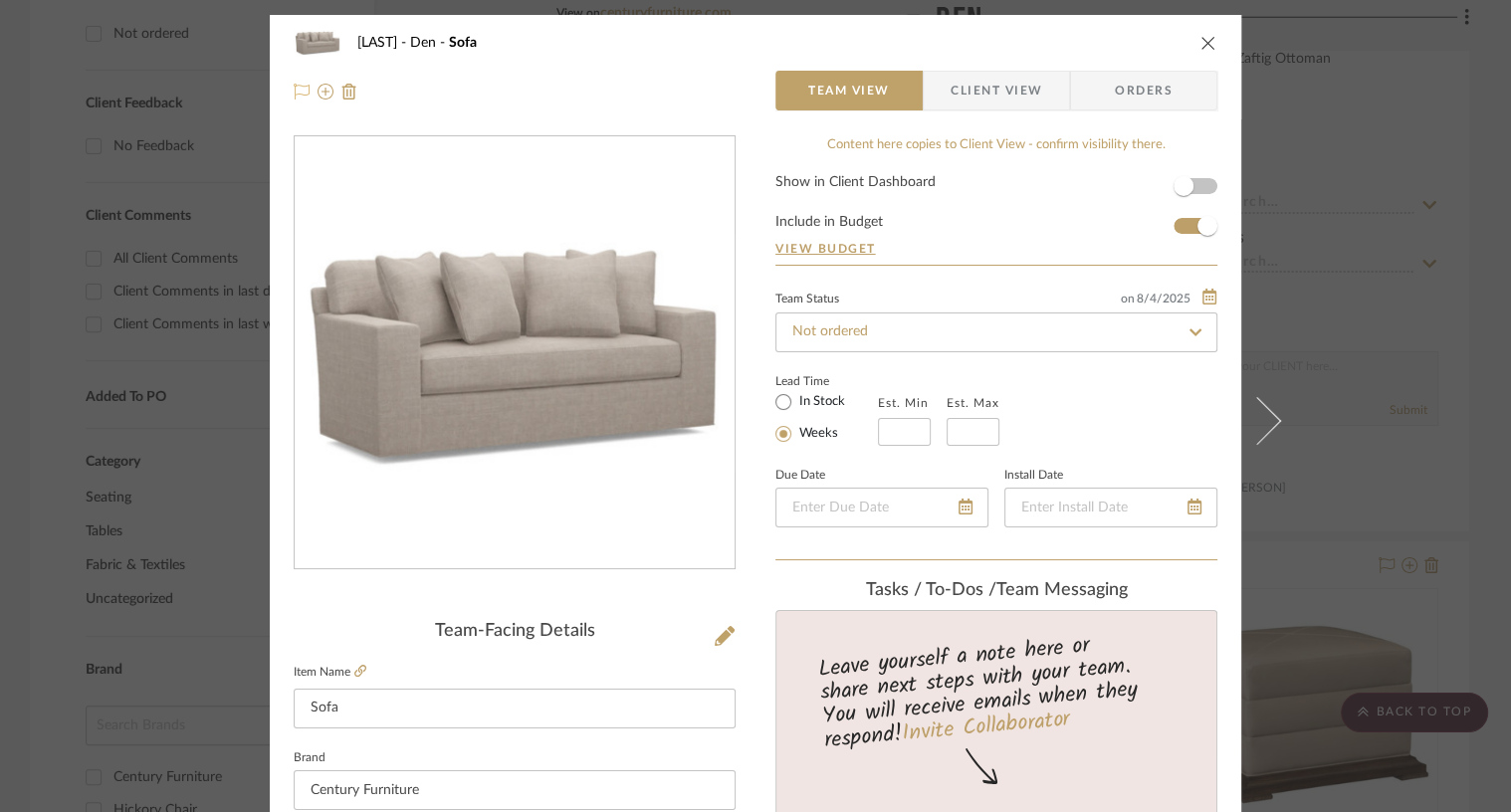 click 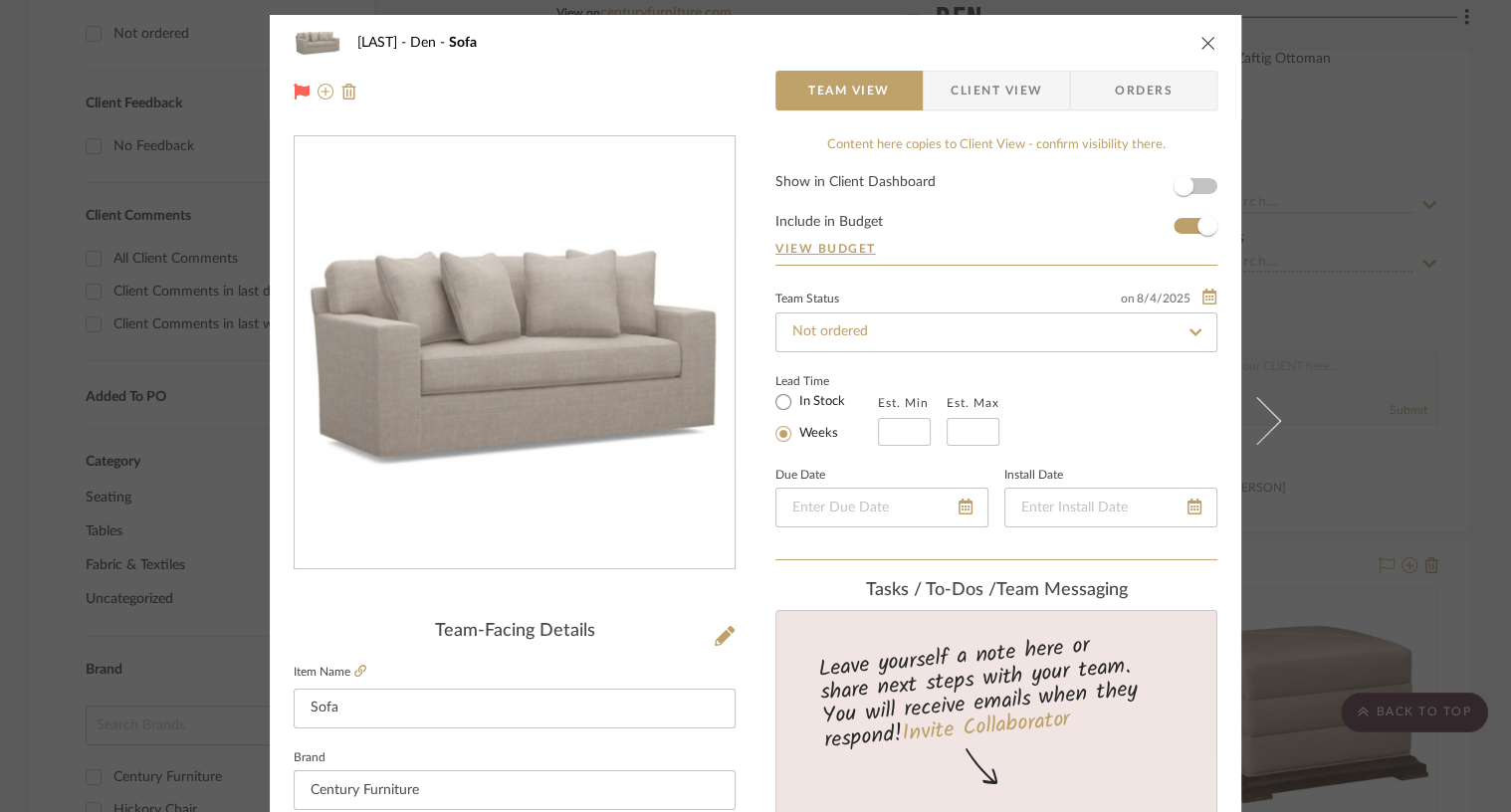 type 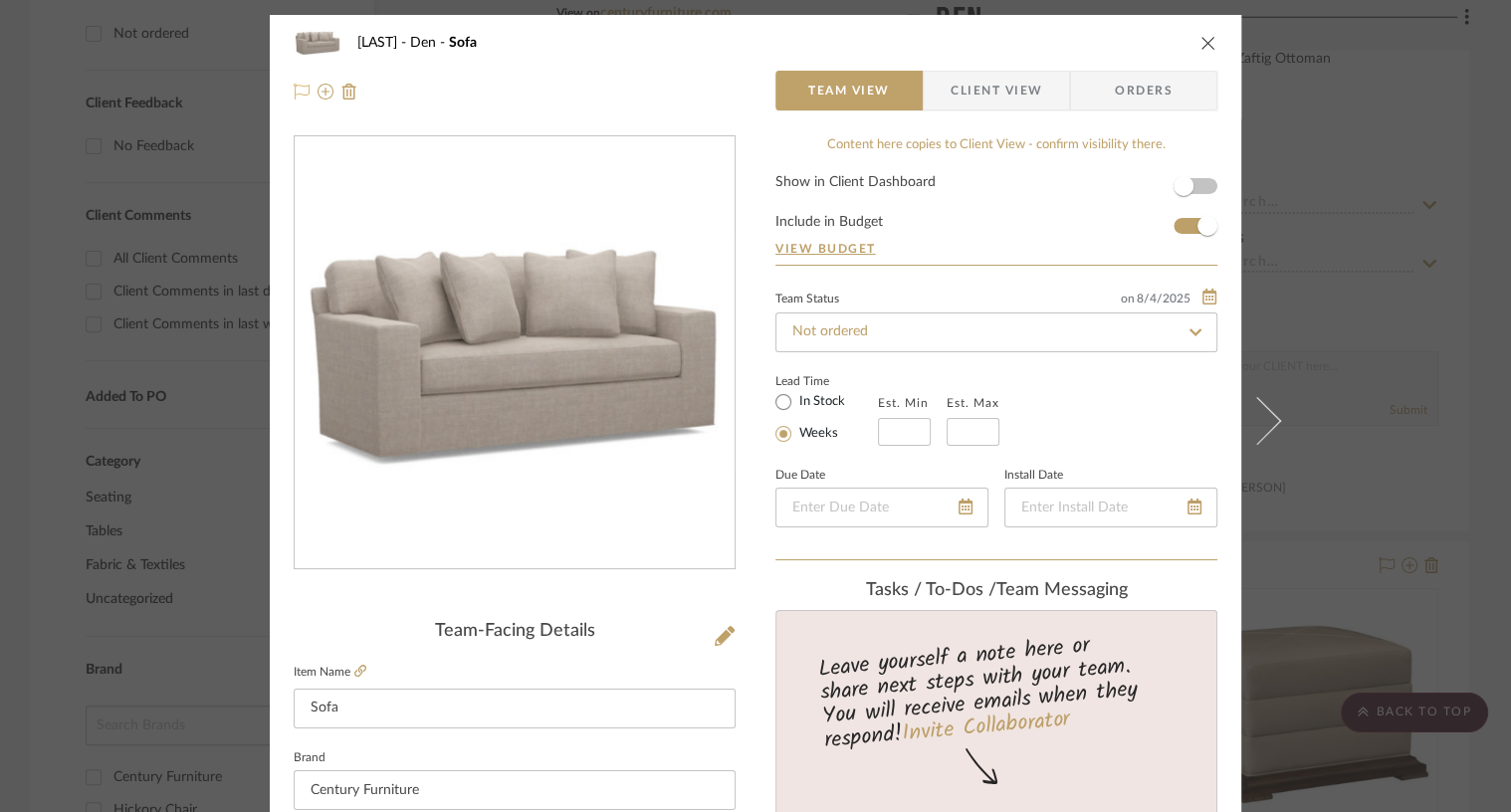 type 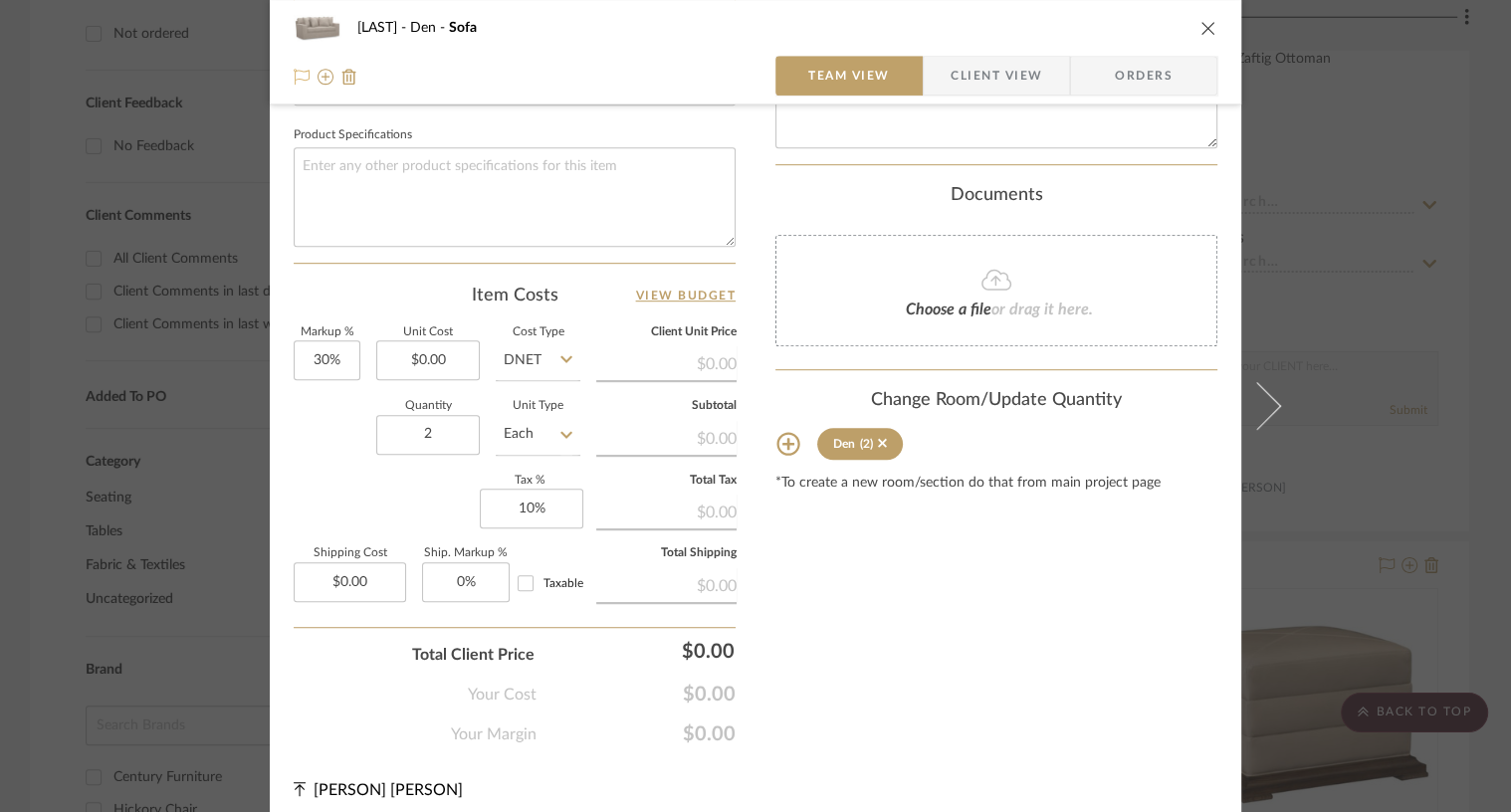 scroll, scrollTop: 938, scrollLeft: 0, axis: vertical 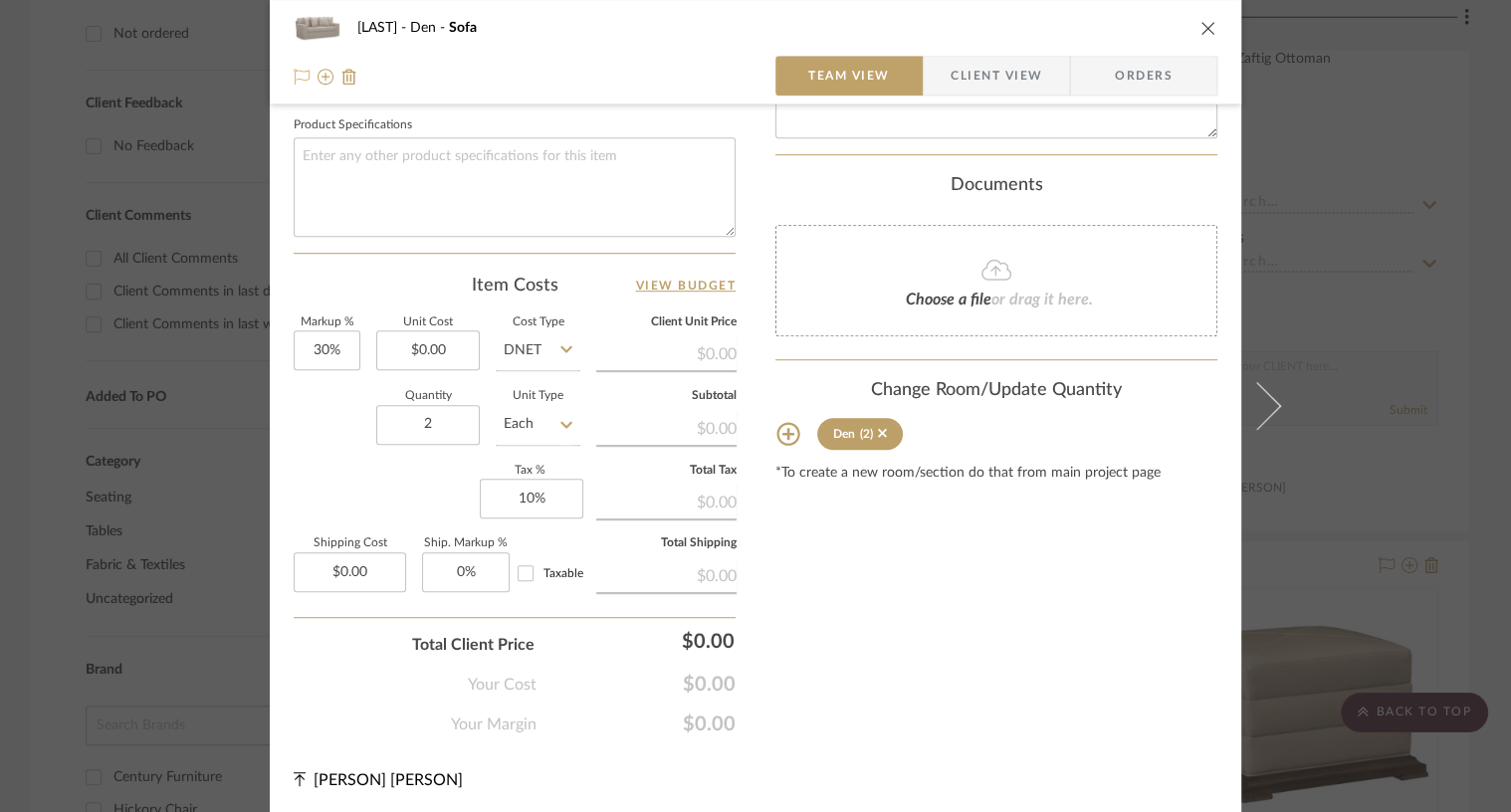 click at bounding box center [1208, 28] 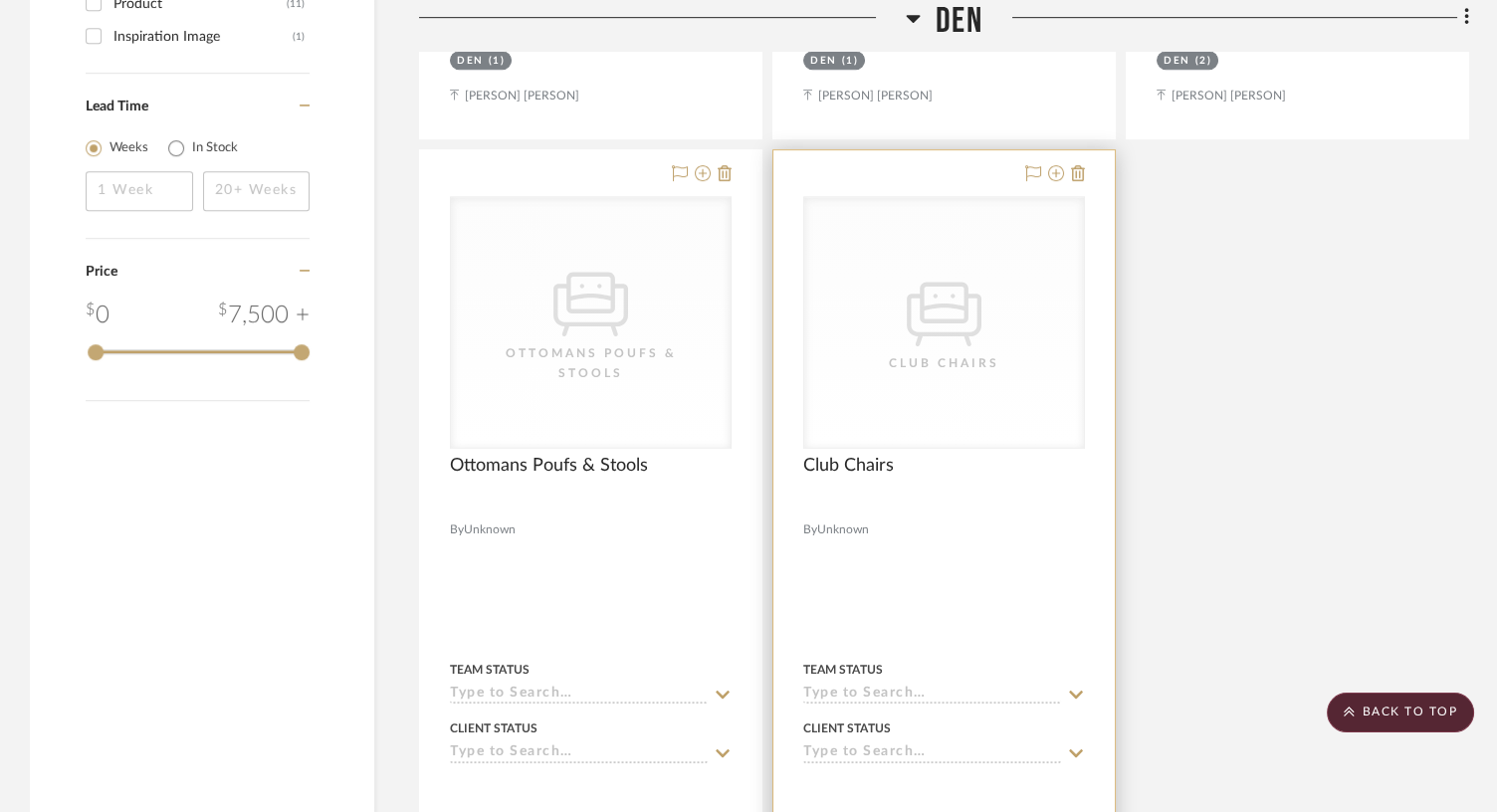 scroll, scrollTop: 2165, scrollLeft: 0, axis: vertical 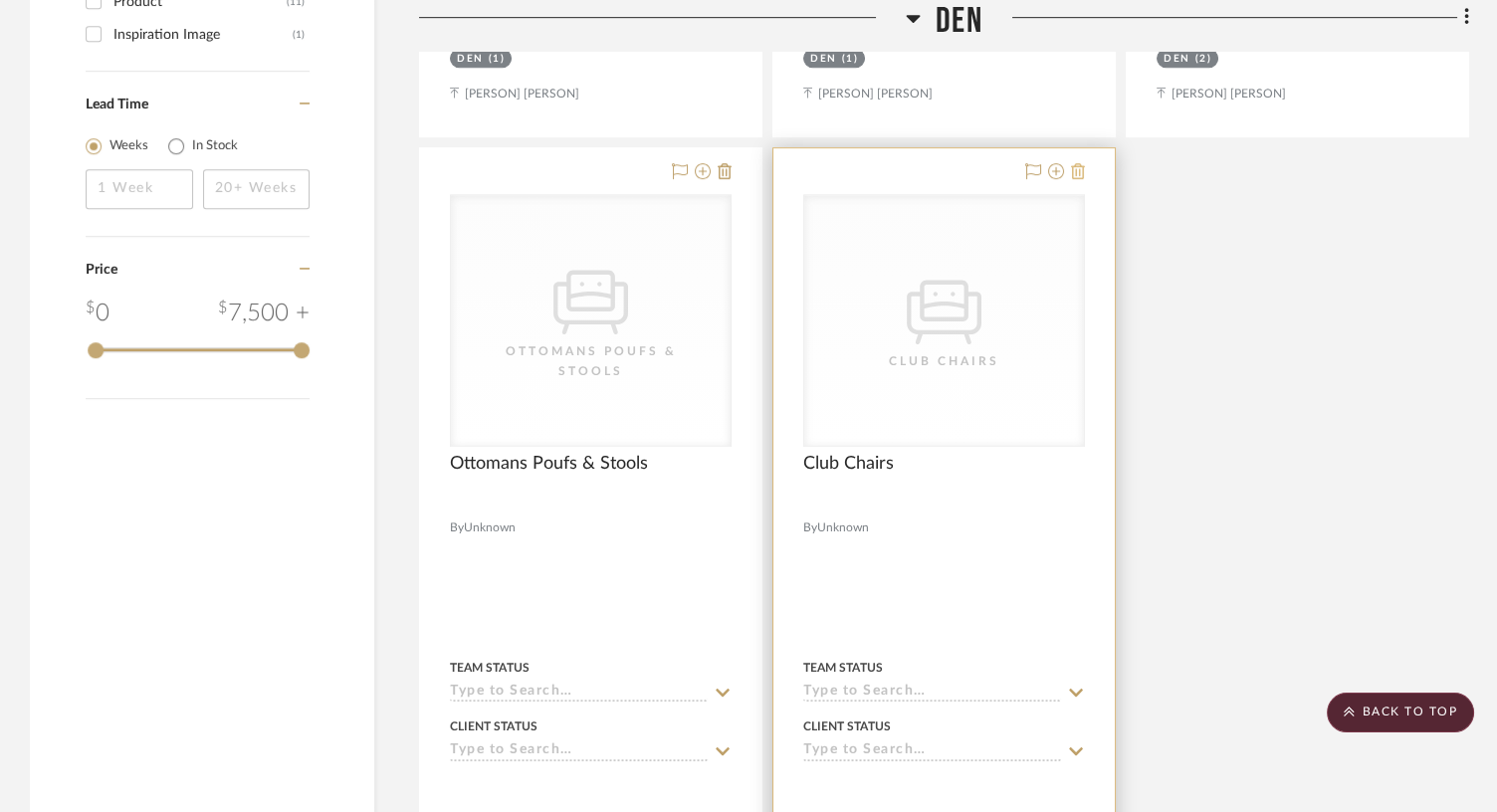 click 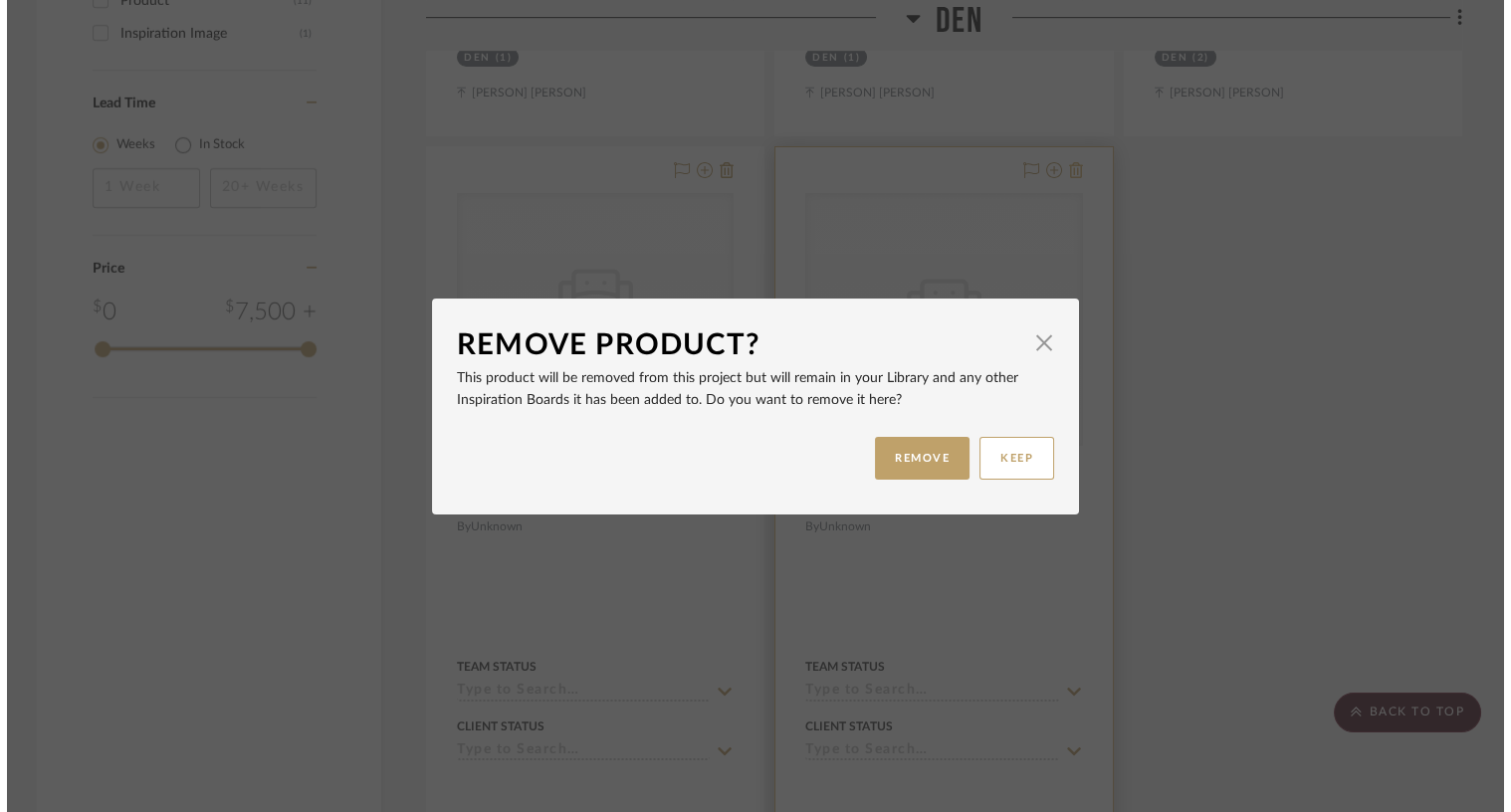 scroll, scrollTop: 0, scrollLeft: 0, axis: both 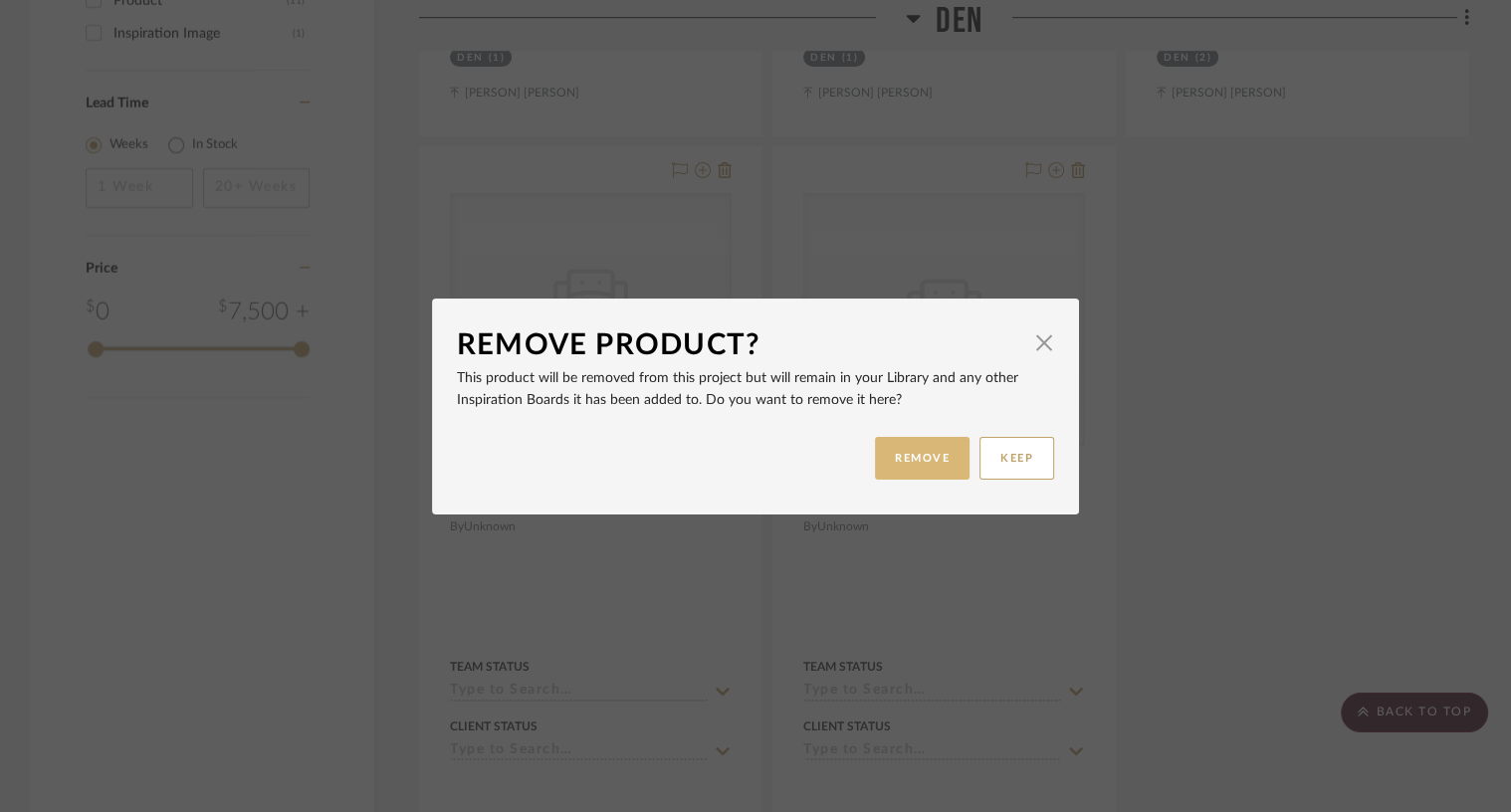 click on "REMOVE" at bounding box center [922, 458] 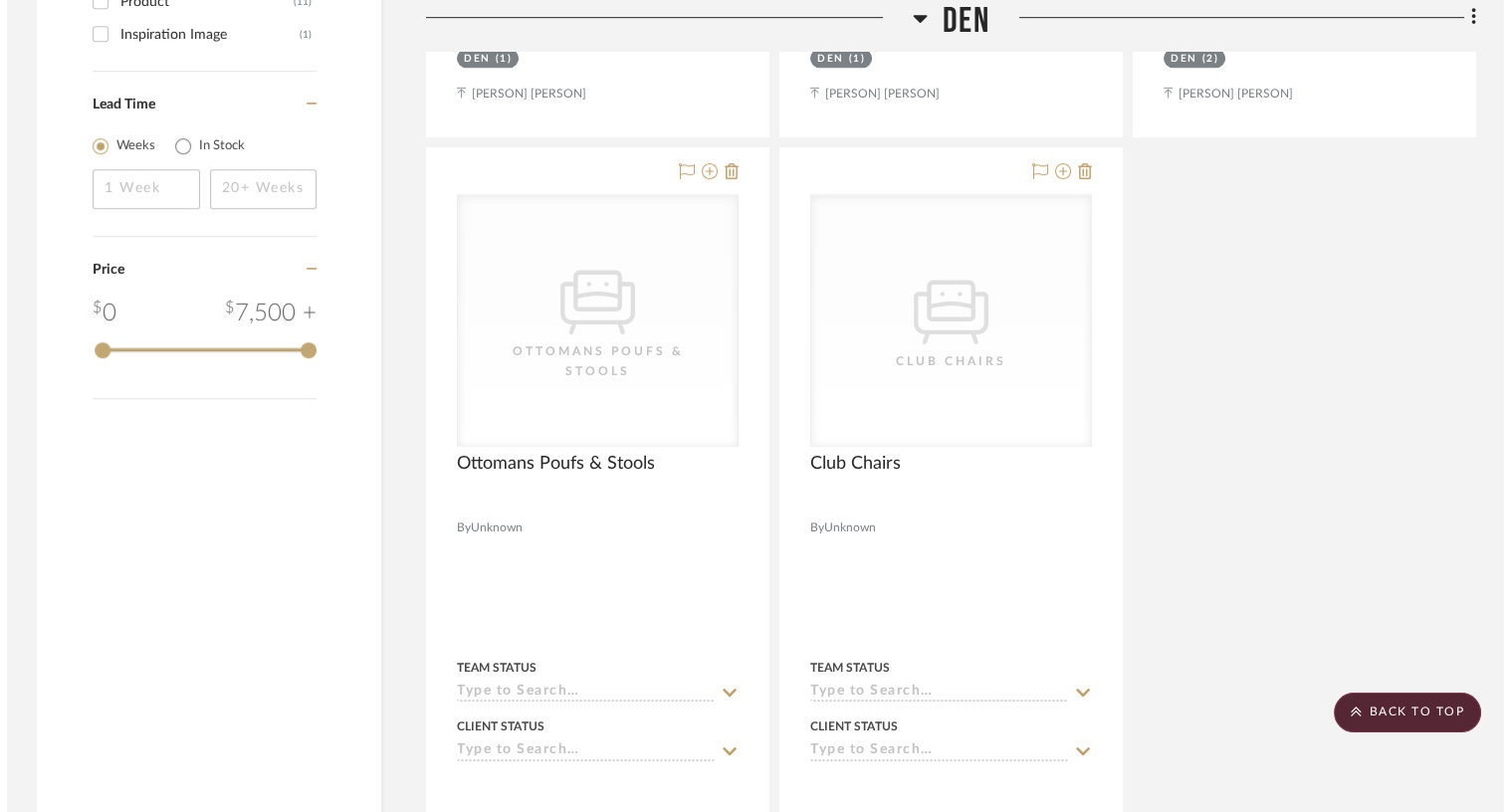 scroll, scrollTop: 0, scrollLeft: 0, axis: both 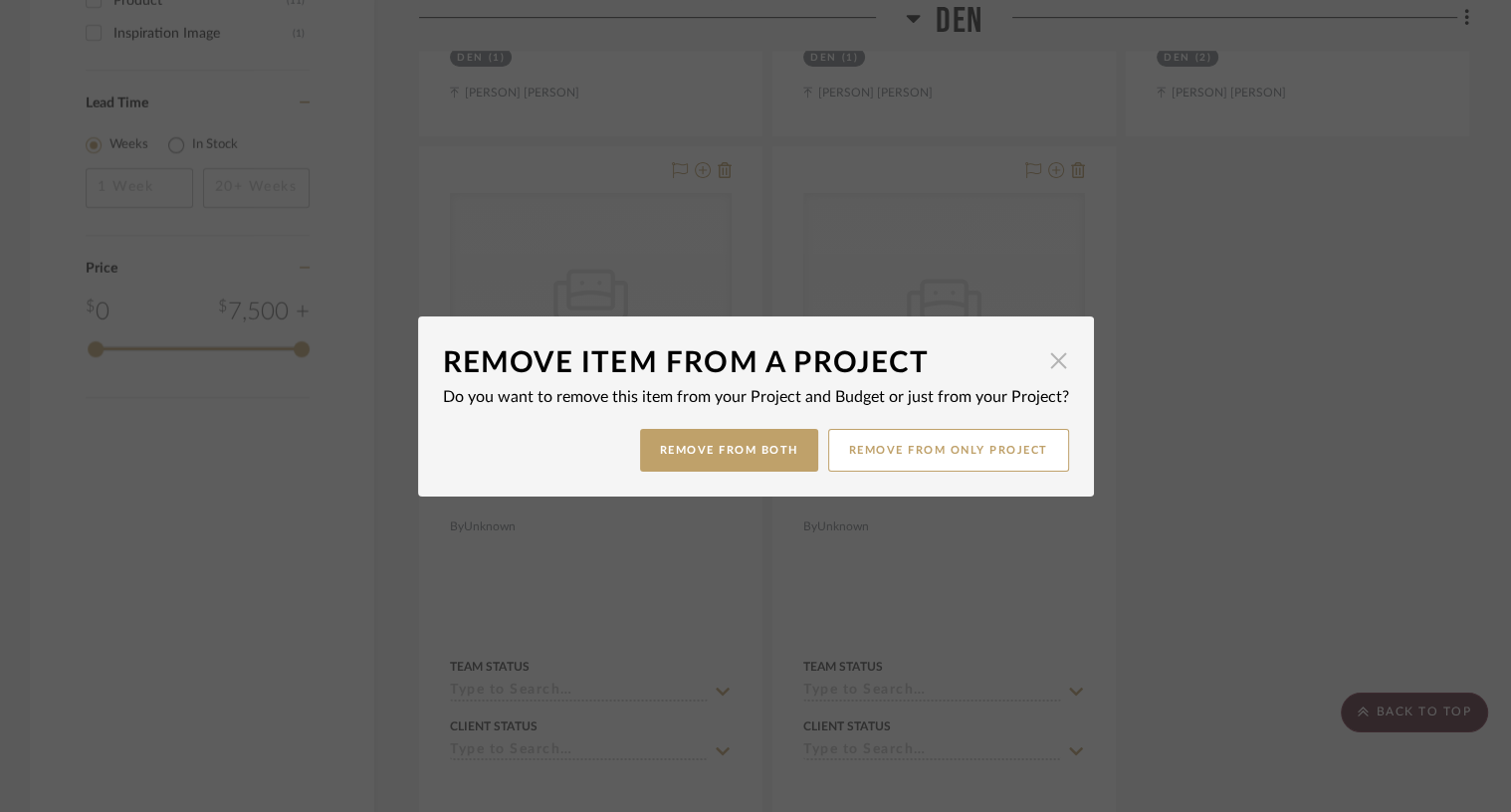 click at bounding box center (1059, 361) 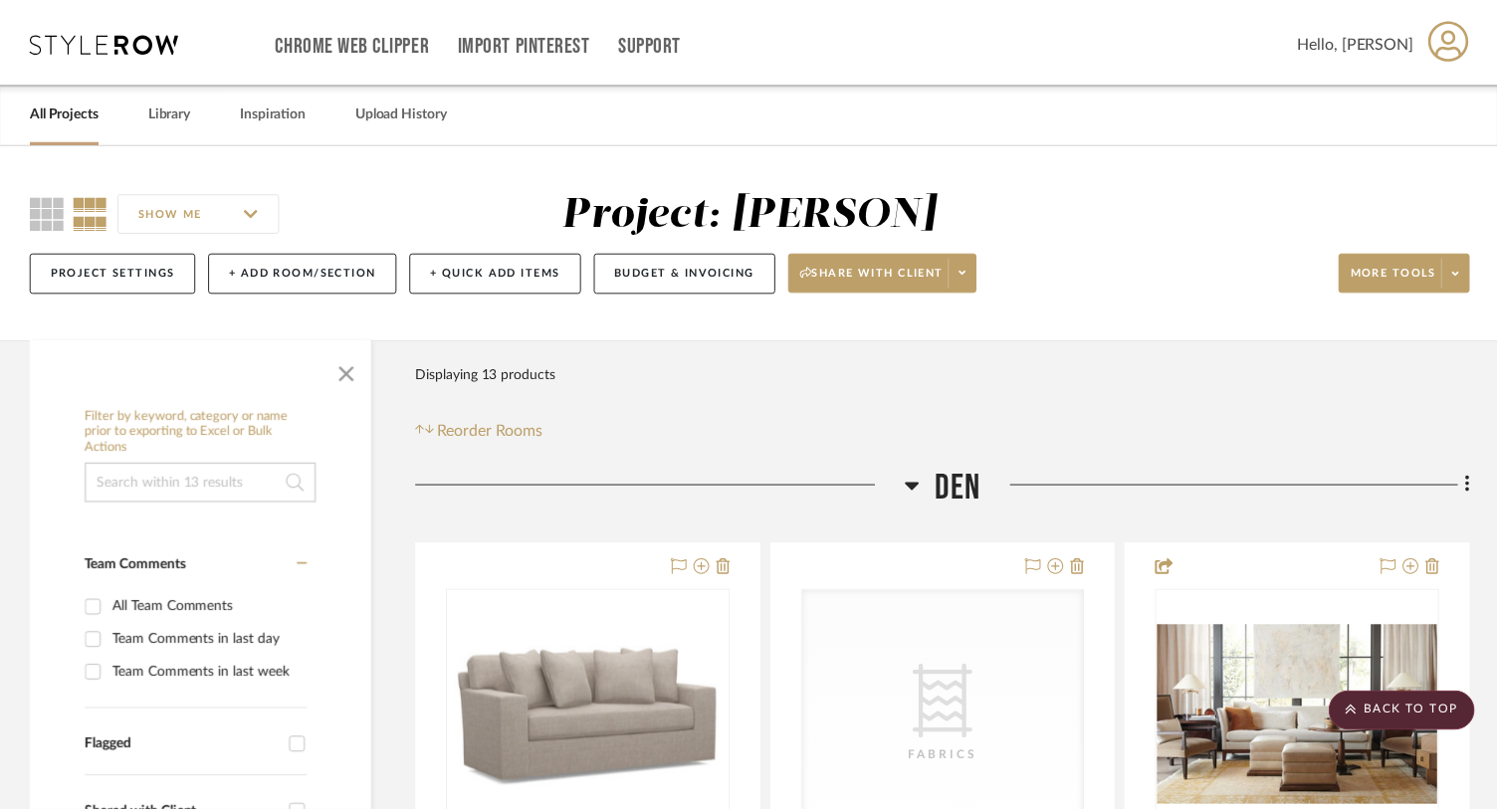 scroll, scrollTop: 2165, scrollLeft: 0, axis: vertical 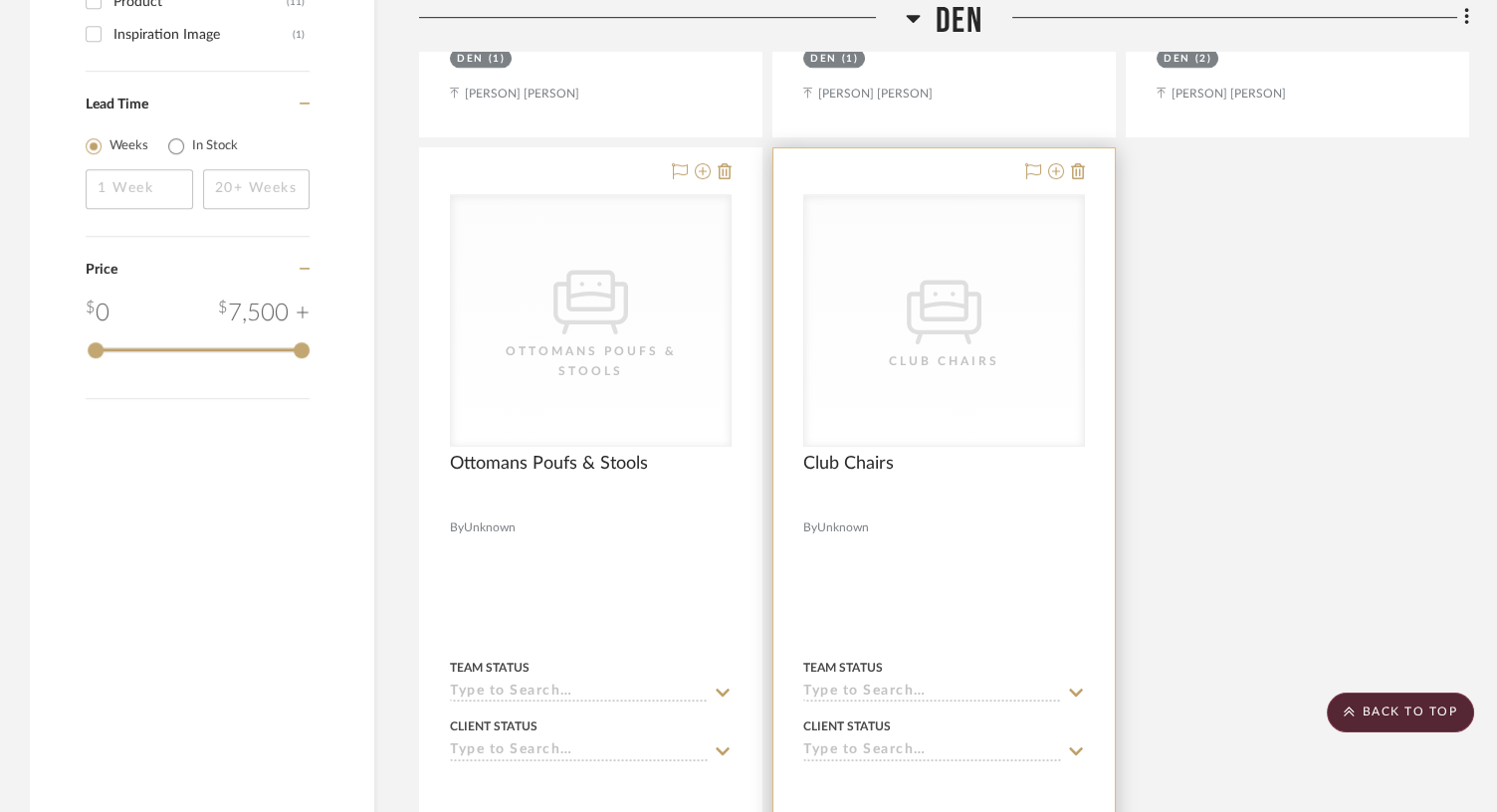 click on "CategoryIconSeating
Created with Sketch." 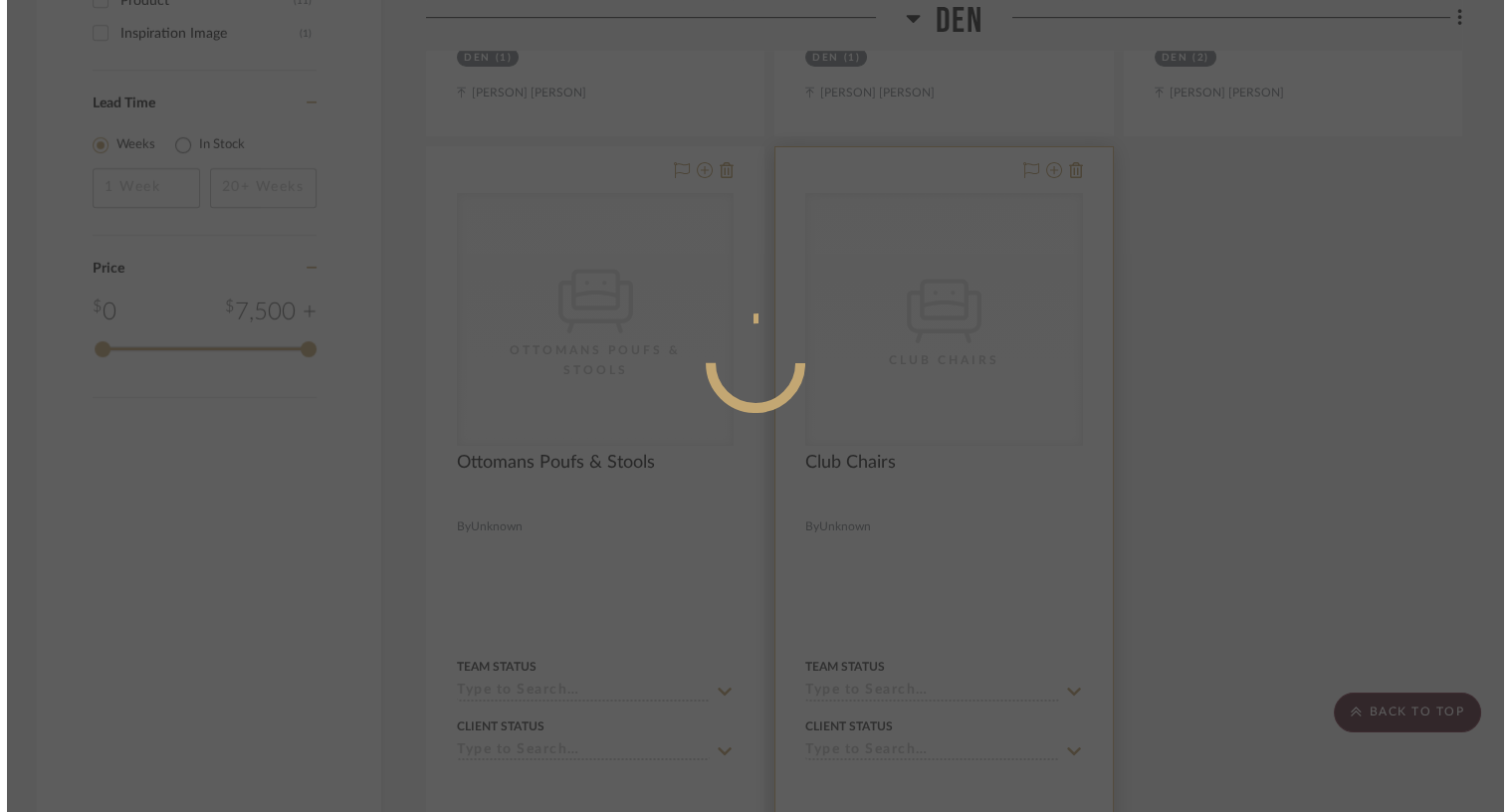 scroll, scrollTop: 0, scrollLeft: 0, axis: both 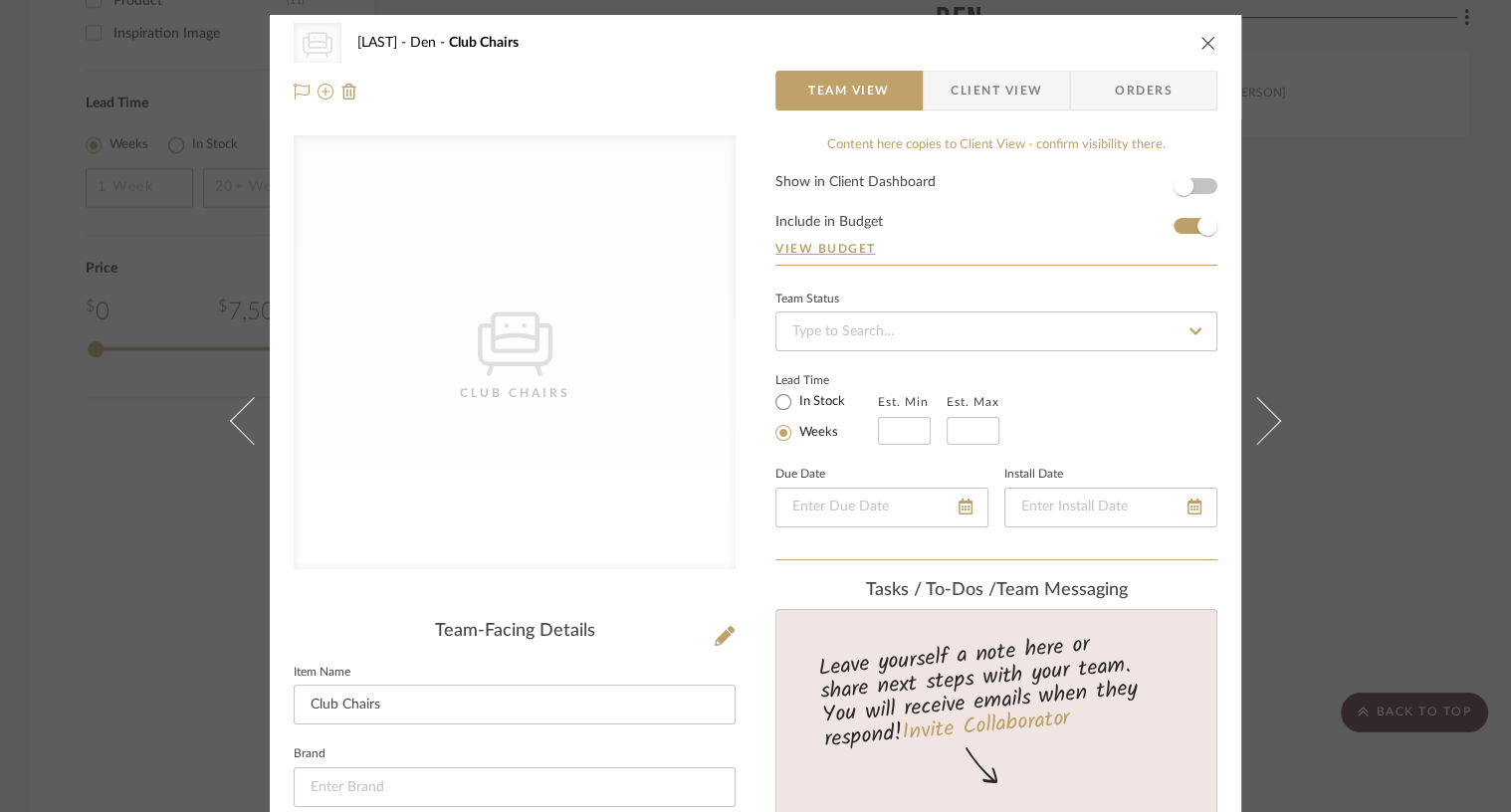 click on "[LAST]" at bounding box center (383, 43) 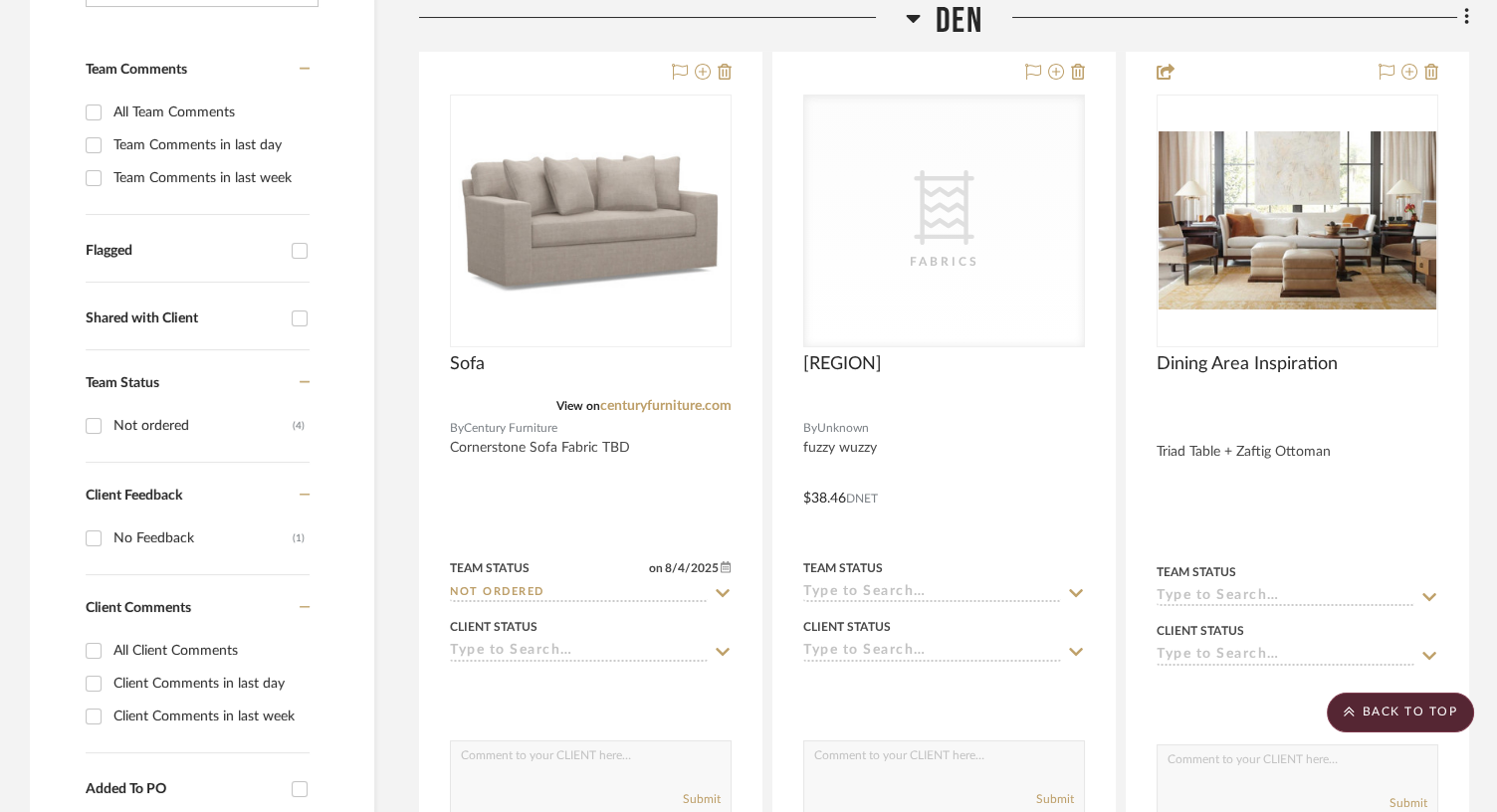 scroll, scrollTop: 0, scrollLeft: 0, axis: both 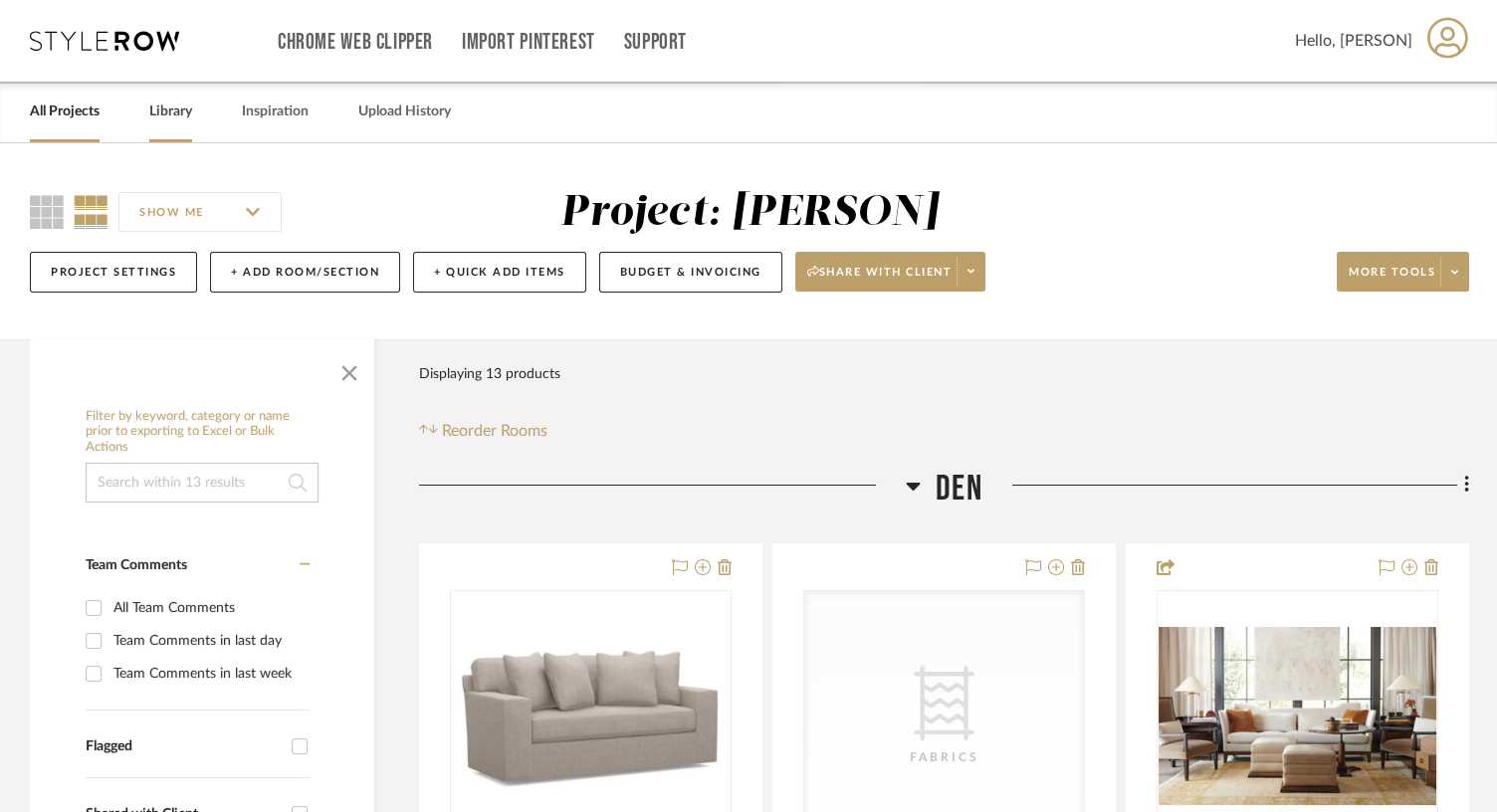 click on "Library" at bounding box center [170, 111] 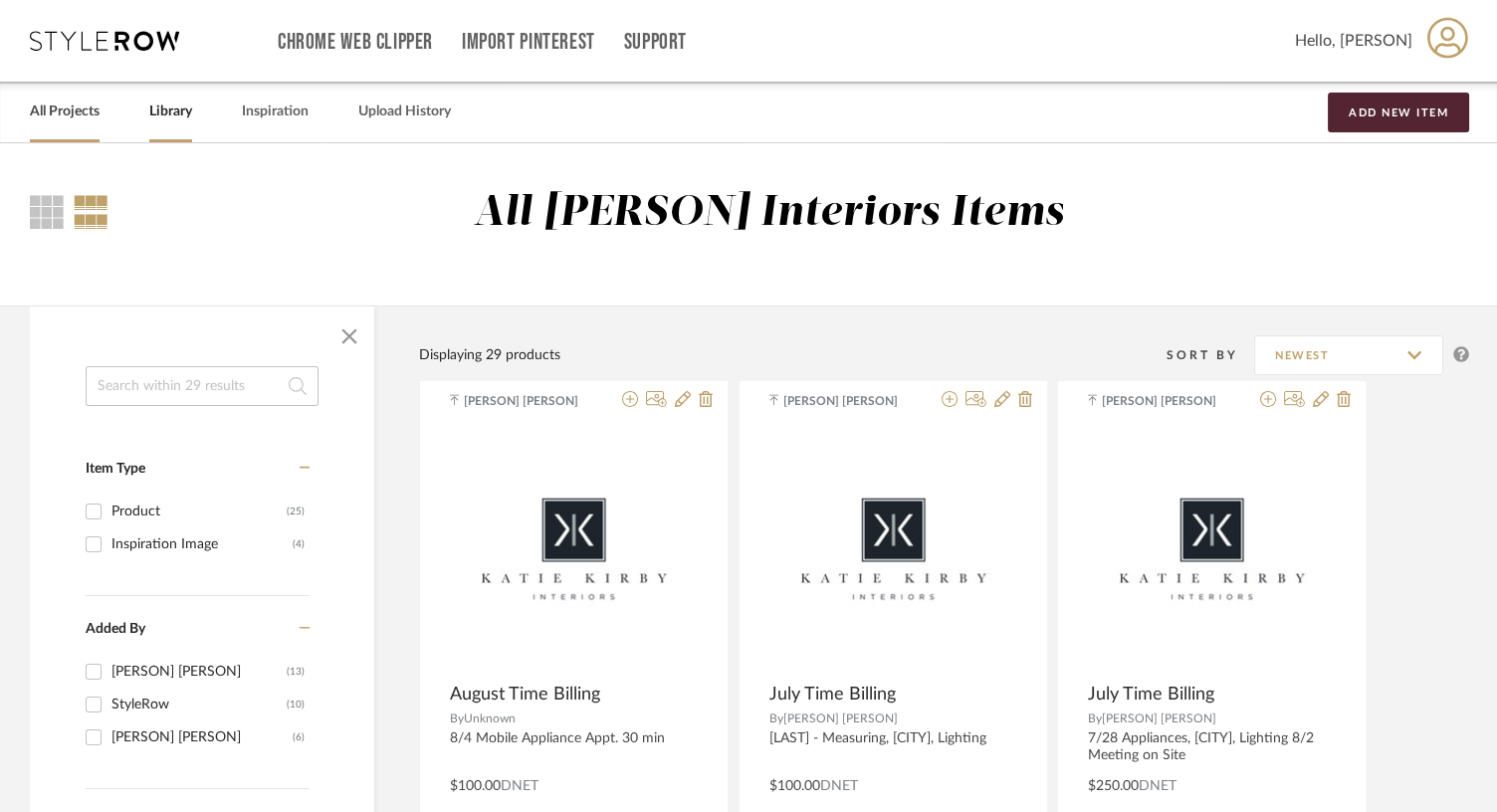 click on "All Projects" at bounding box center [65, 111] 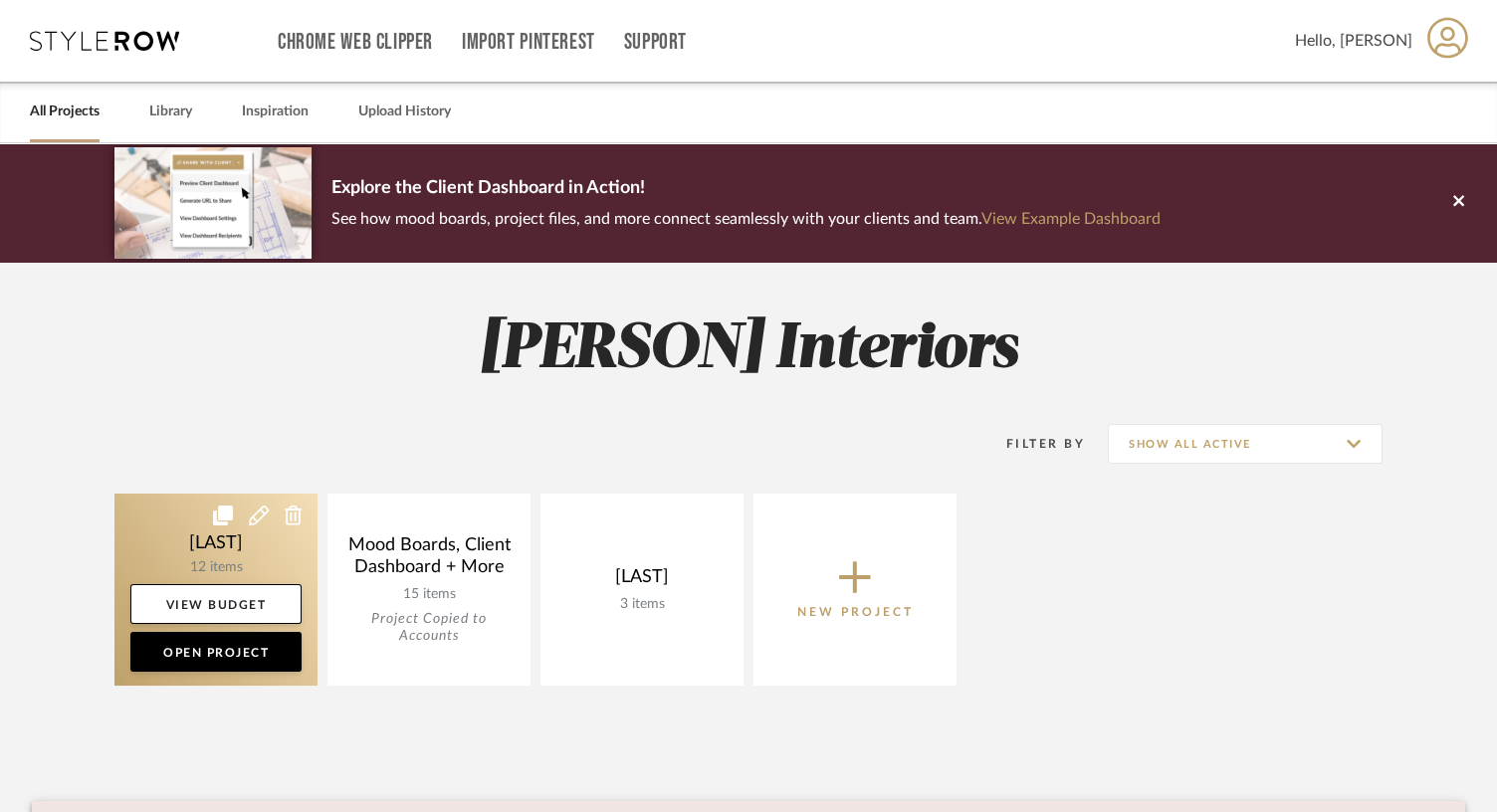 click 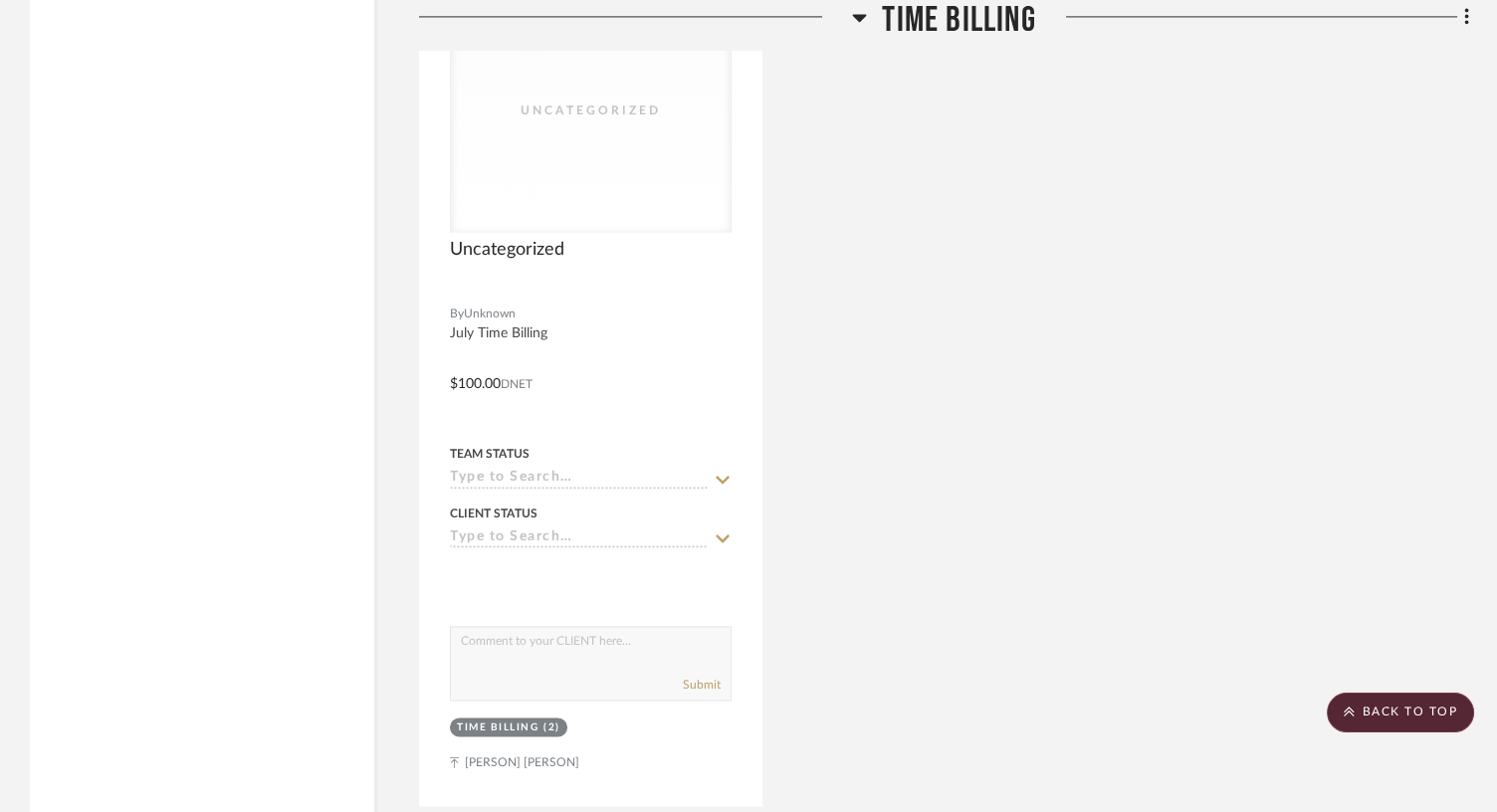scroll, scrollTop: 5576, scrollLeft: 0, axis: vertical 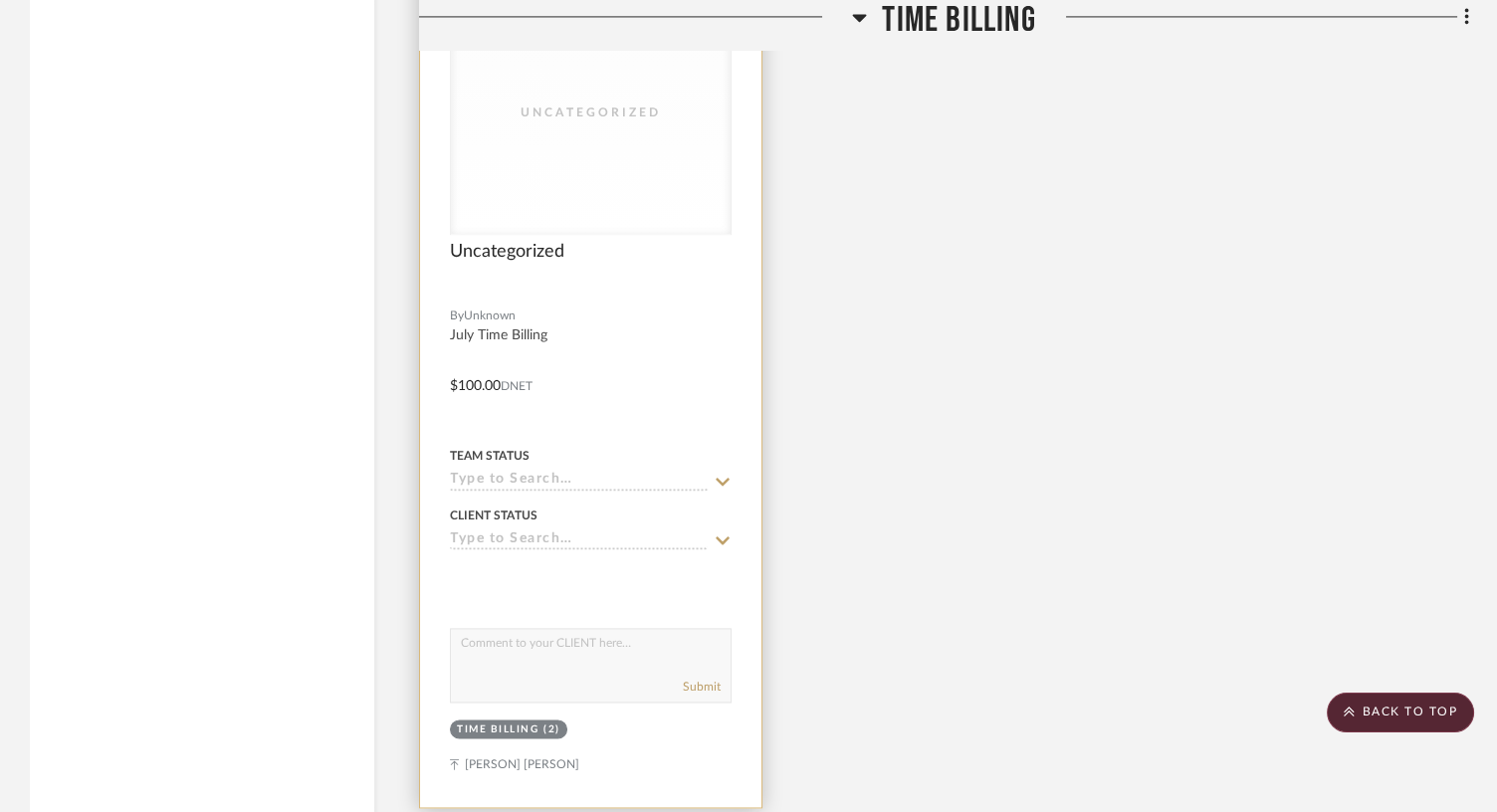 click at bounding box center [590, 371] 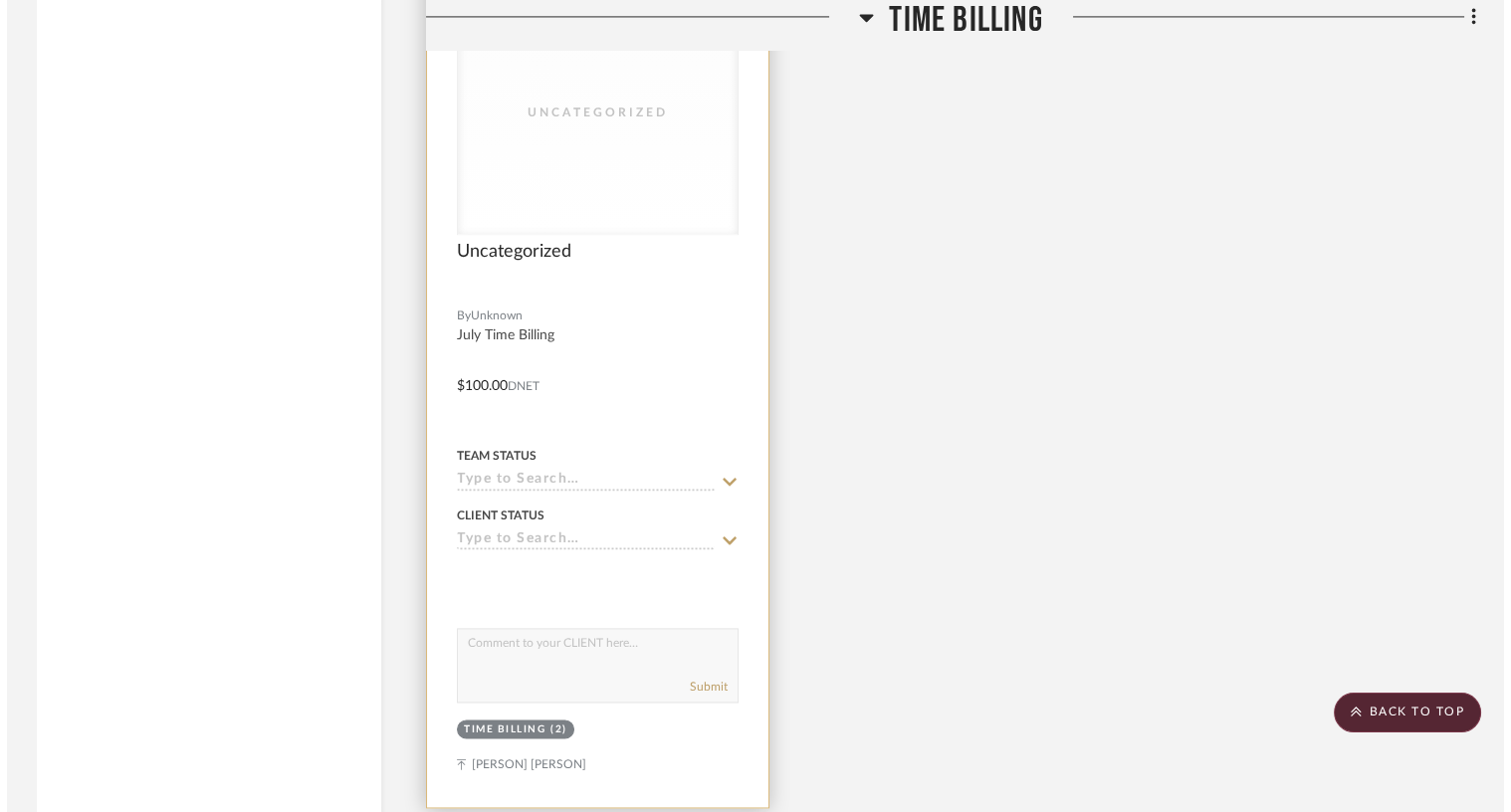 scroll, scrollTop: 0, scrollLeft: 0, axis: both 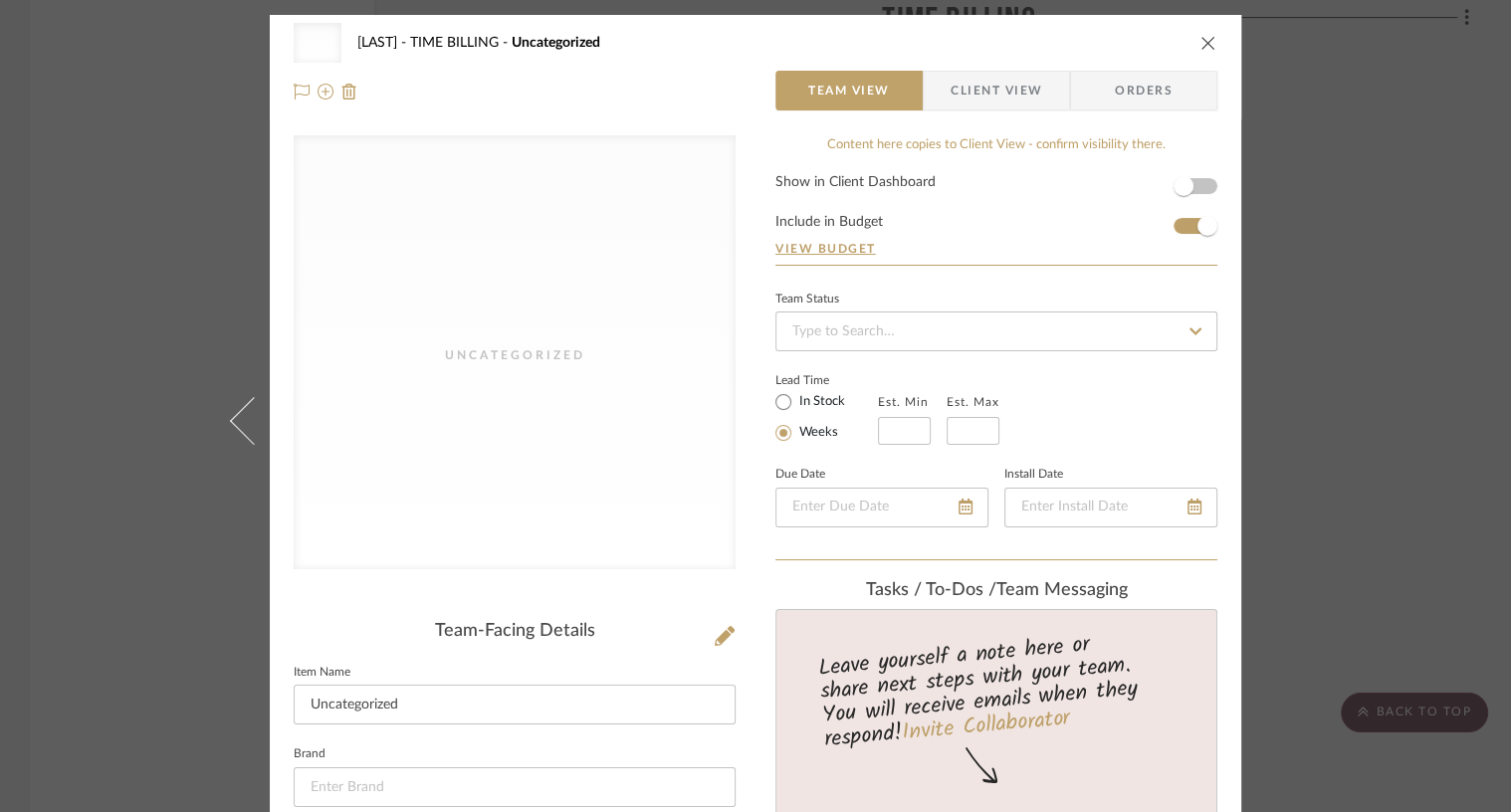 click at bounding box center [1208, 43] 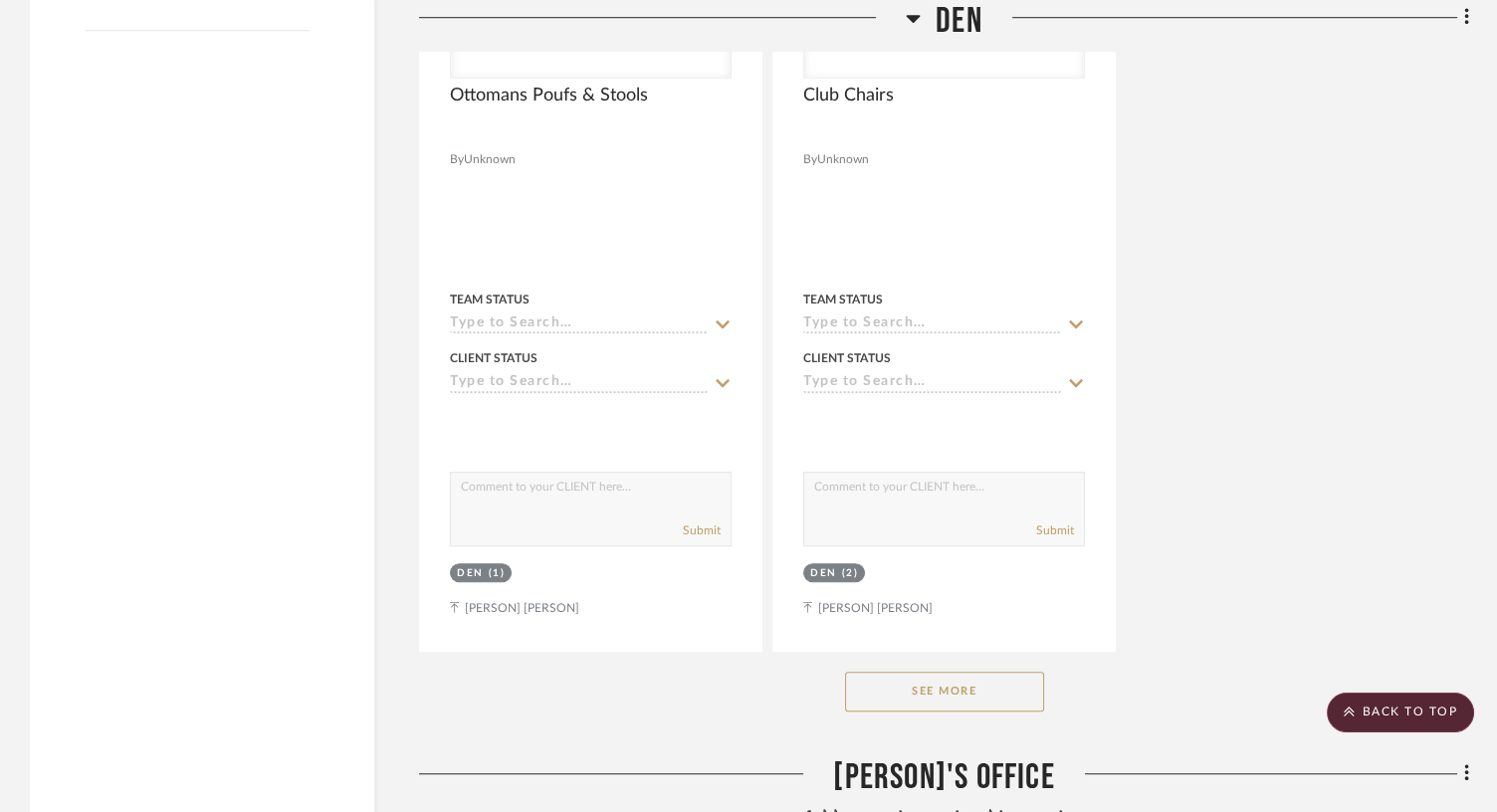 scroll, scrollTop: 2085, scrollLeft: 0, axis: vertical 